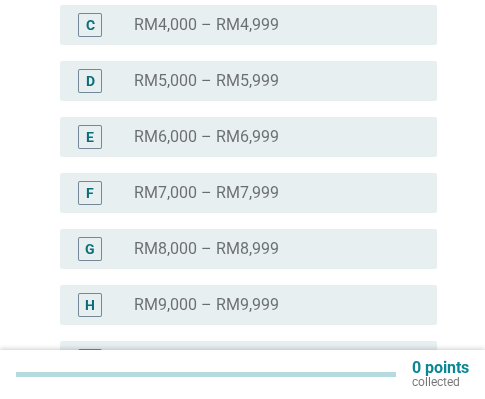 scroll, scrollTop: 500, scrollLeft: 0, axis: vertical 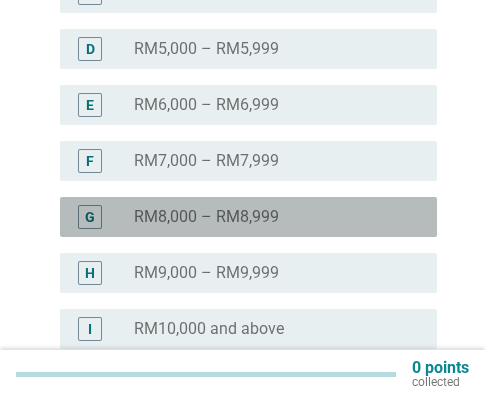 click on "RM8,000 – RM8,999" at bounding box center [206, 217] 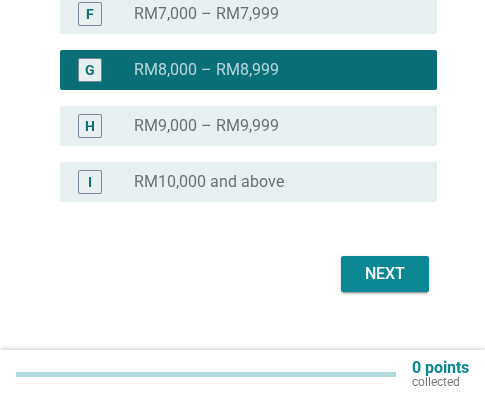 scroll, scrollTop: 667, scrollLeft: 0, axis: vertical 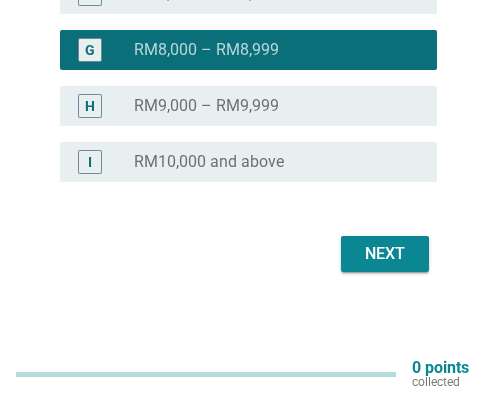 click on "Next" at bounding box center [242, 254] 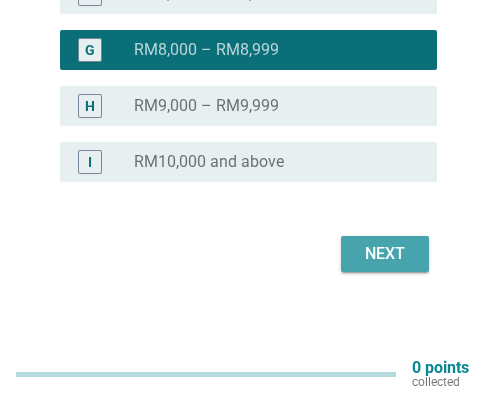 click on "Next" at bounding box center (385, 254) 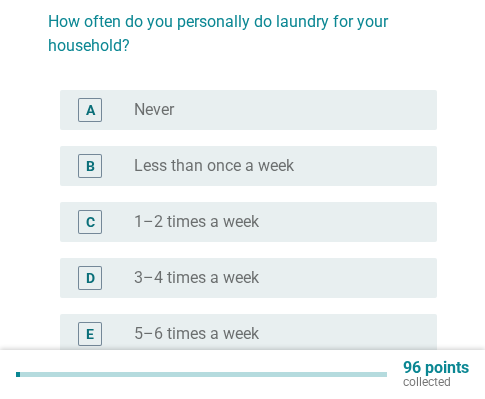 scroll, scrollTop: 200, scrollLeft: 0, axis: vertical 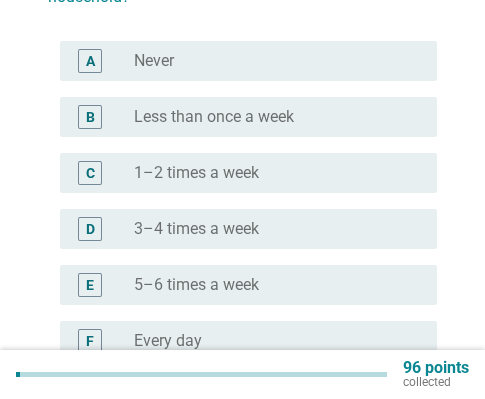 click on "radio_button_unchecked 3–4 times a week" at bounding box center [269, 229] 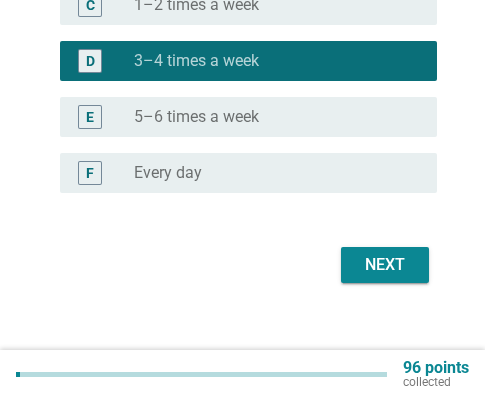 scroll, scrollTop: 379, scrollLeft: 0, axis: vertical 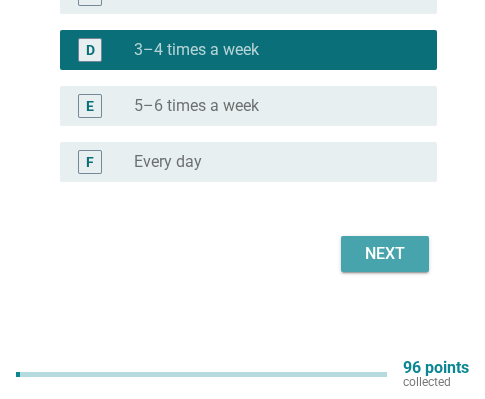 click on "Next" at bounding box center (385, 254) 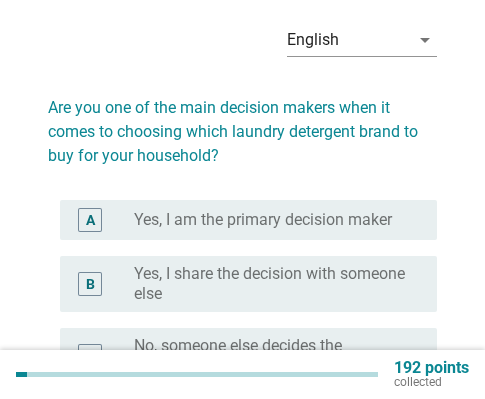 scroll, scrollTop: 100, scrollLeft: 0, axis: vertical 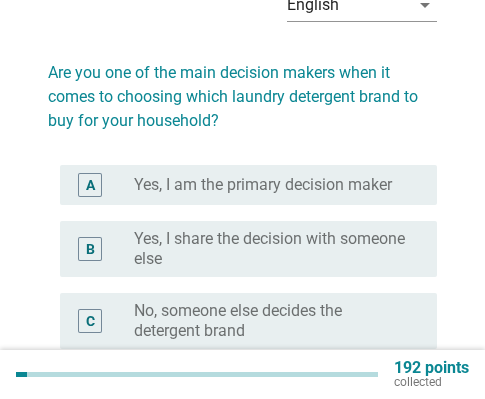 click on "radio_button_unchecked Yes, I am the primary decision maker" at bounding box center (277, 185) 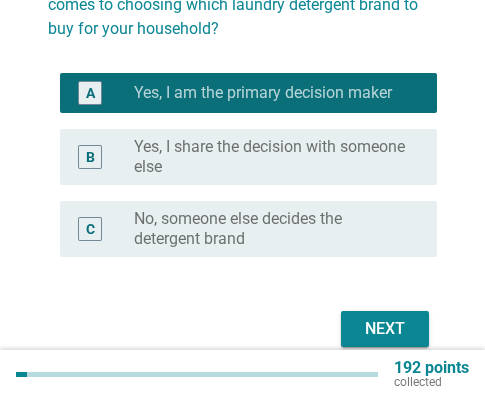 scroll, scrollTop: 267, scrollLeft: 0, axis: vertical 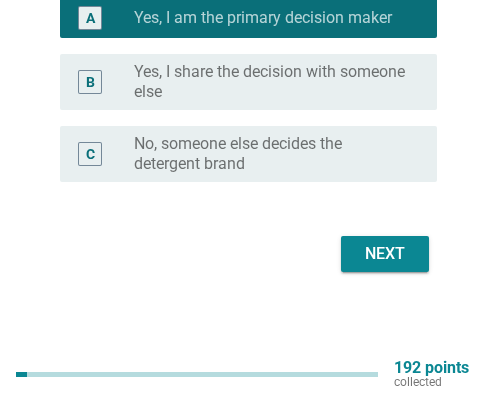 click on "Next" at bounding box center [385, 254] 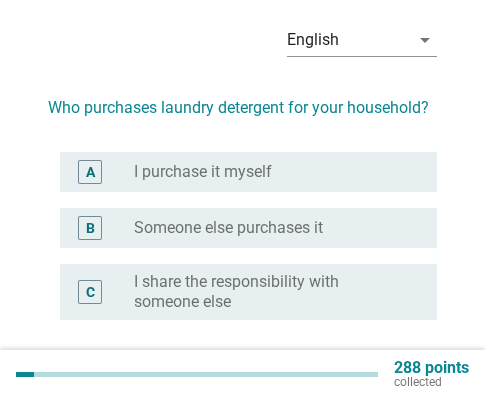 scroll, scrollTop: 100, scrollLeft: 0, axis: vertical 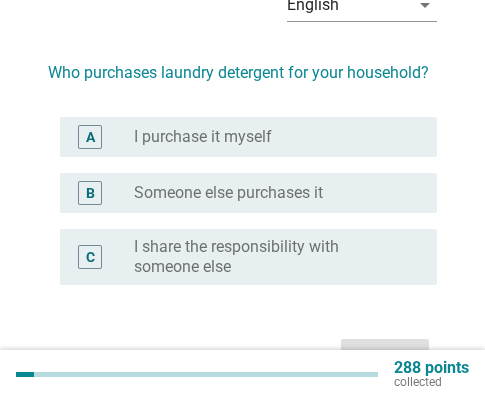 click on "I share the responsibility with someone else" at bounding box center [269, 257] 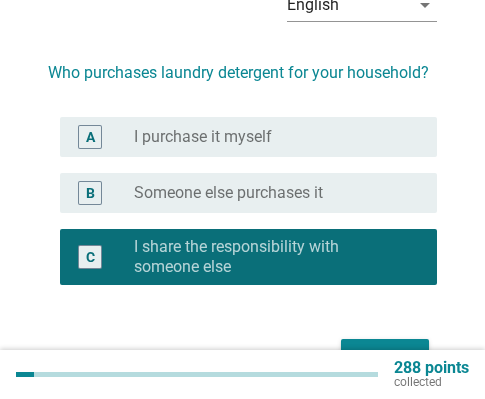 scroll, scrollTop: 200, scrollLeft: 0, axis: vertical 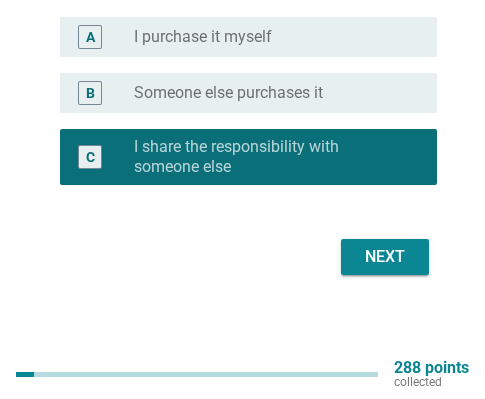 click on "Next" at bounding box center [385, 257] 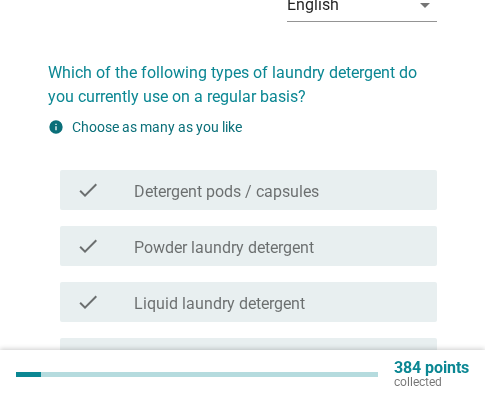 scroll, scrollTop: 200, scrollLeft: 0, axis: vertical 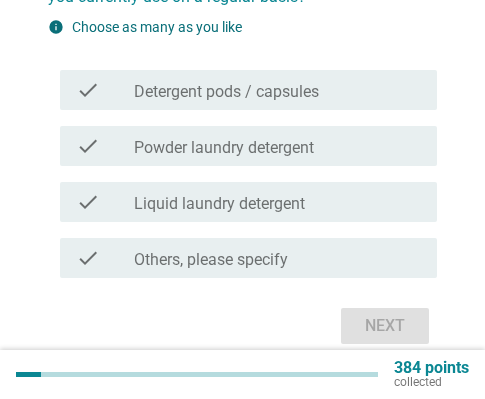 click on "check_box_outline_blank Liquid laundry detergent" at bounding box center (277, 202) 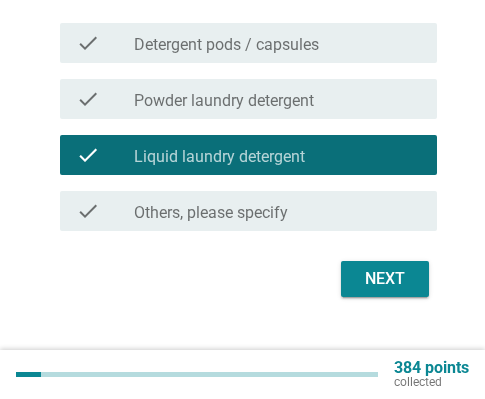 scroll, scrollTop: 272, scrollLeft: 0, axis: vertical 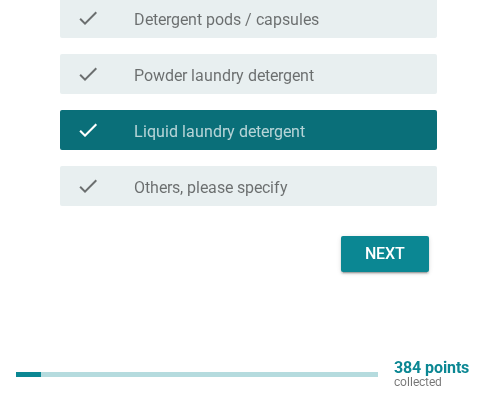 click on "Next" at bounding box center [385, 254] 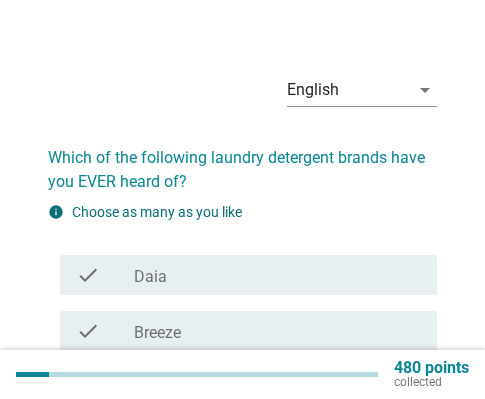 scroll, scrollTop: 0, scrollLeft: 0, axis: both 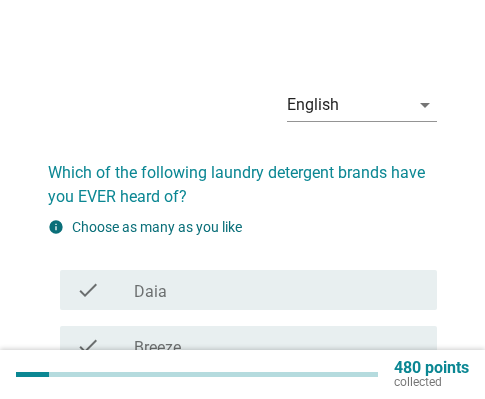 click on "check     check_box_outline_blank Daia" at bounding box center (248, 290) 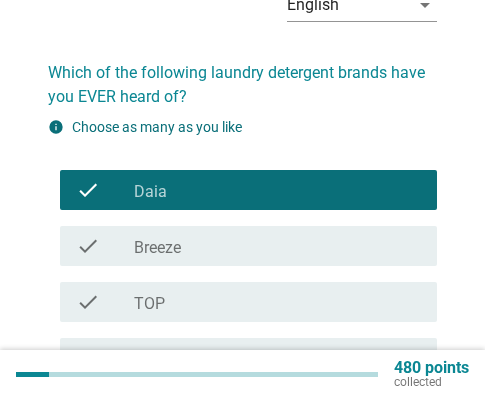 click on "check_box_outline_blank Breeze" at bounding box center [277, 246] 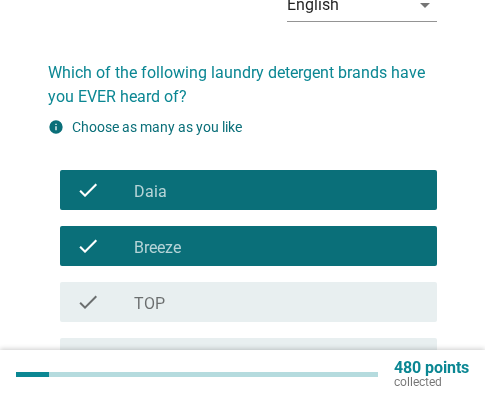 scroll, scrollTop: 200, scrollLeft: 0, axis: vertical 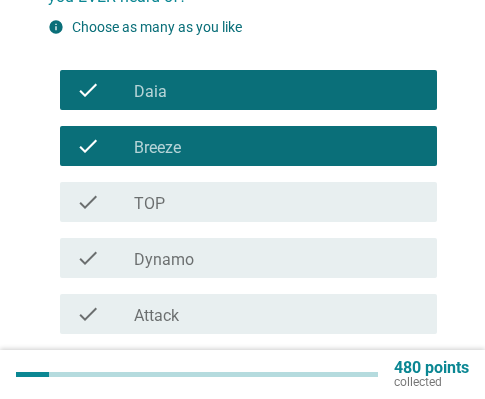 click on "check_box_outline_blank TOP" at bounding box center [277, 202] 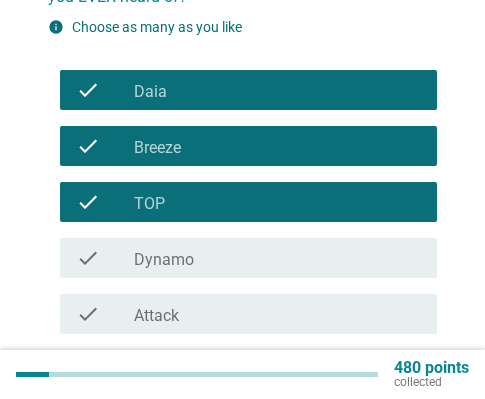 click on "check     check_box_outline_blank Dynamo" at bounding box center (242, 258) 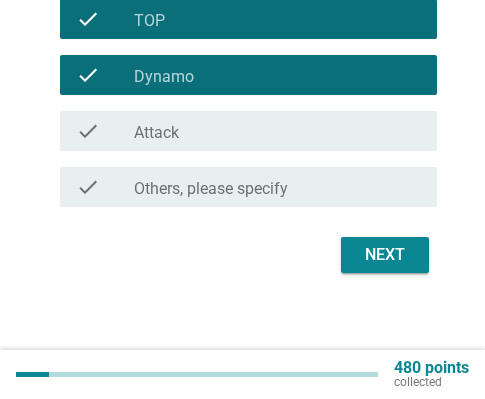 scroll, scrollTop: 384, scrollLeft: 0, axis: vertical 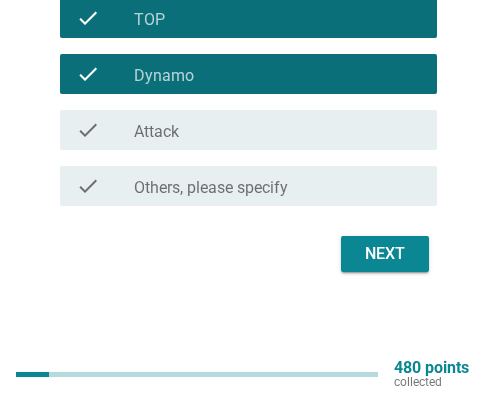 click on "check_box_outline_blank Attack" at bounding box center [277, 130] 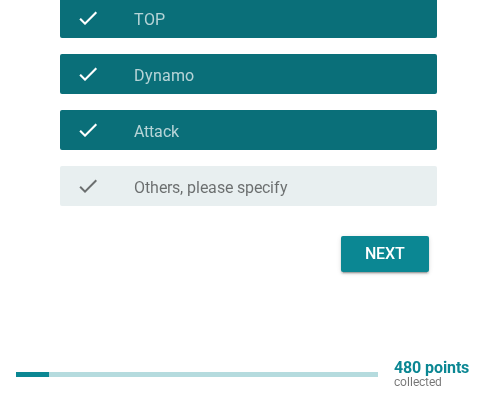 click on "Next" at bounding box center [385, 254] 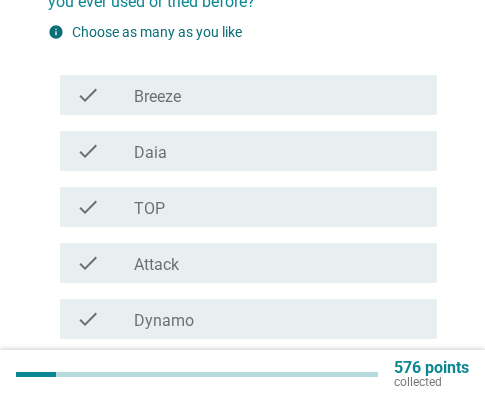 scroll, scrollTop: 200, scrollLeft: 0, axis: vertical 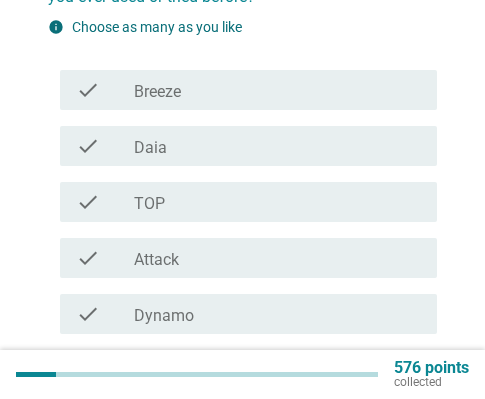 click on "check_box_outline_blank Breeze" at bounding box center (277, 90) 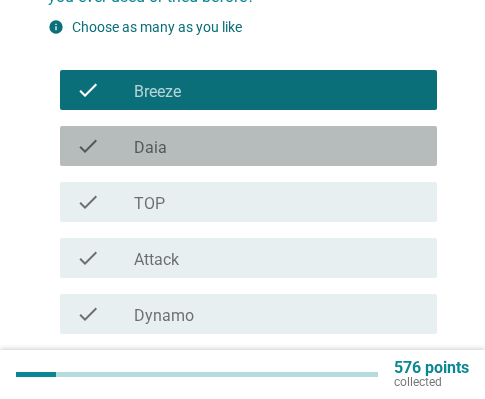 click on "check_box_outline_blank Daia" at bounding box center (277, 146) 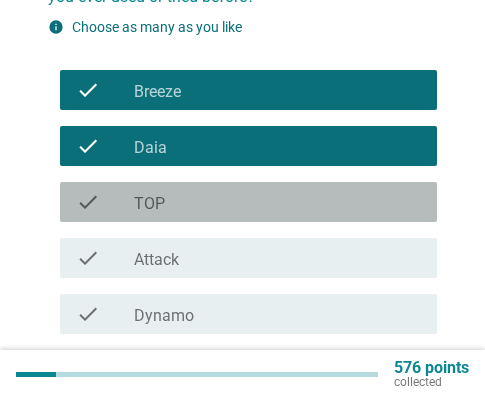click on "check_box_outline_blank TOP" at bounding box center (277, 202) 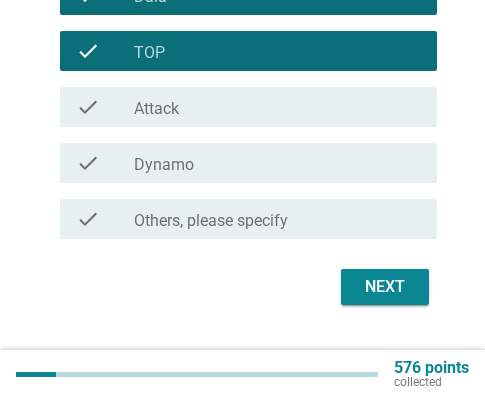 scroll, scrollTop: 384, scrollLeft: 0, axis: vertical 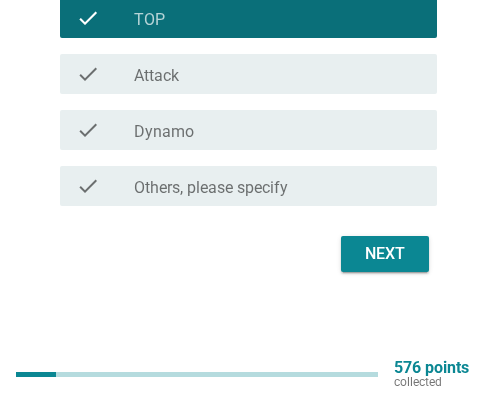 click on "Next" at bounding box center [385, 254] 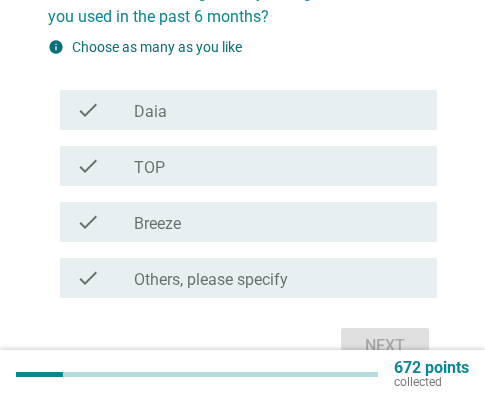 scroll, scrollTop: 200, scrollLeft: 0, axis: vertical 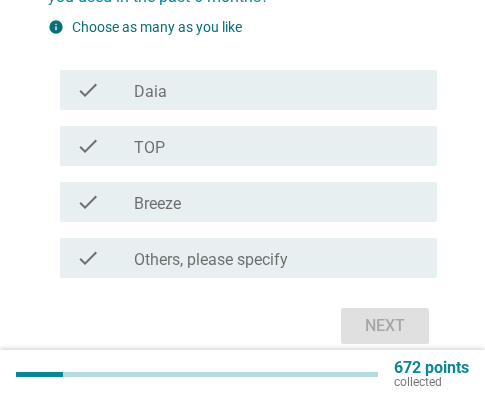 click on "check     check_box TOP" at bounding box center [248, 146] 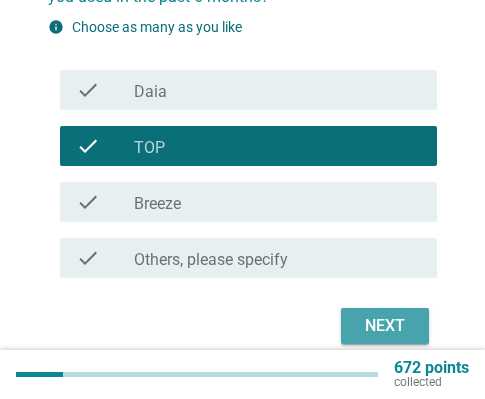 click on "Next" at bounding box center (385, 326) 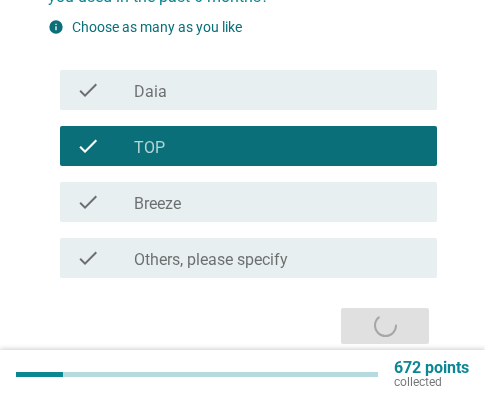 scroll, scrollTop: 0, scrollLeft: 0, axis: both 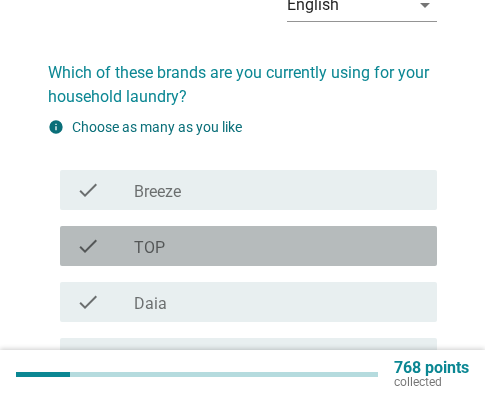 click on "check_box TOP" at bounding box center [277, 246] 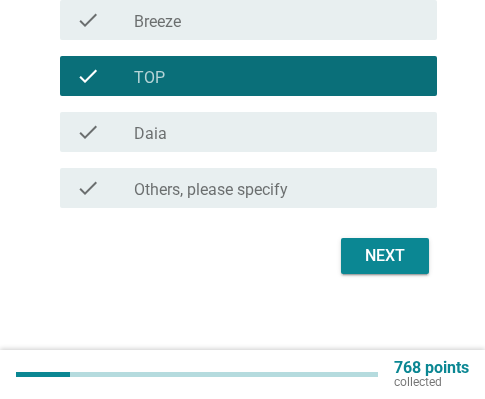 scroll, scrollTop: 272, scrollLeft: 0, axis: vertical 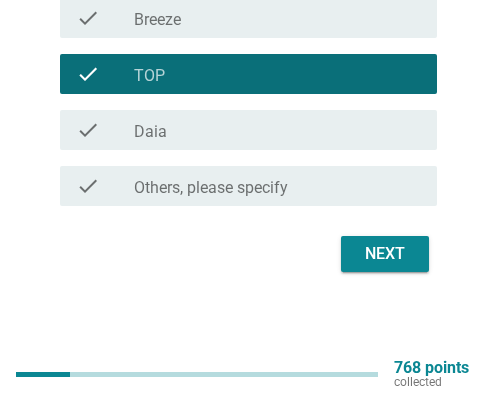 click on "Next" at bounding box center (385, 254) 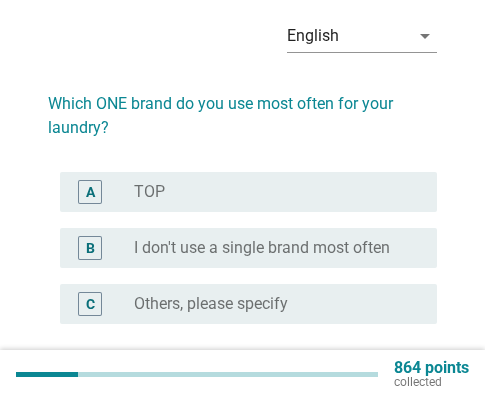 scroll, scrollTop: 100, scrollLeft: 0, axis: vertical 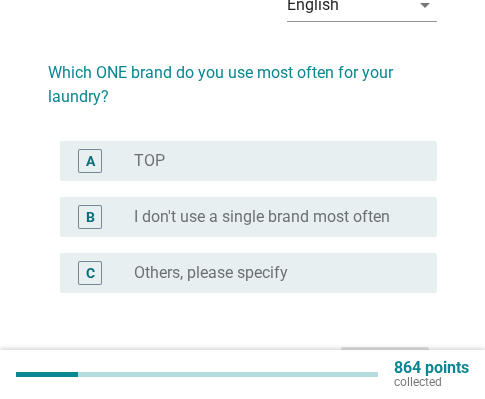 click on "radio_button_unchecked TOP" at bounding box center (269, 161) 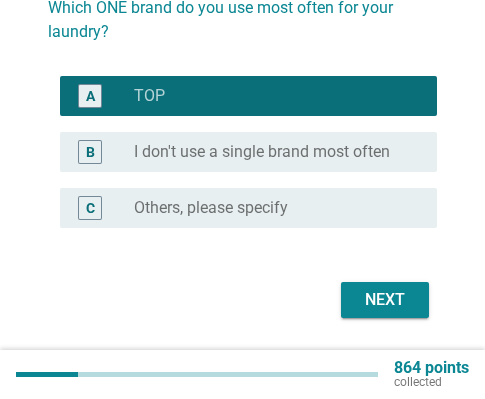 scroll, scrollTop: 211, scrollLeft: 0, axis: vertical 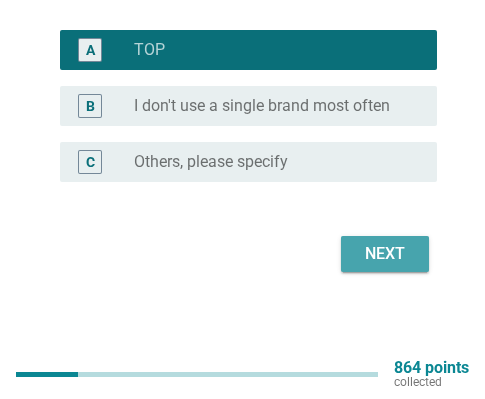 click on "Next" at bounding box center [385, 254] 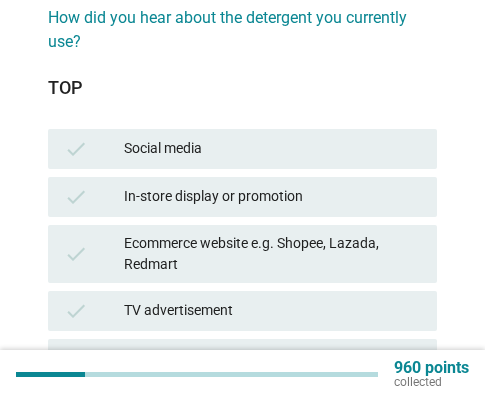 scroll, scrollTop: 200, scrollLeft: 0, axis: vertical 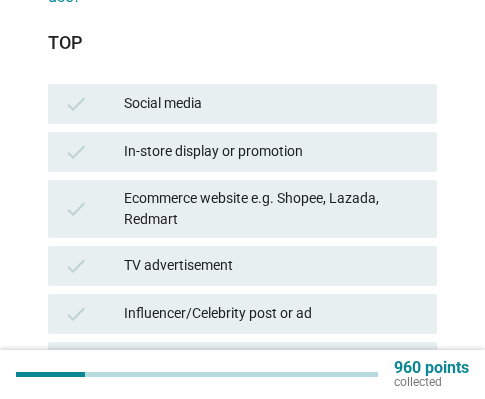 click on "check   In-store display or promotion" at bounding box center (242, 152) 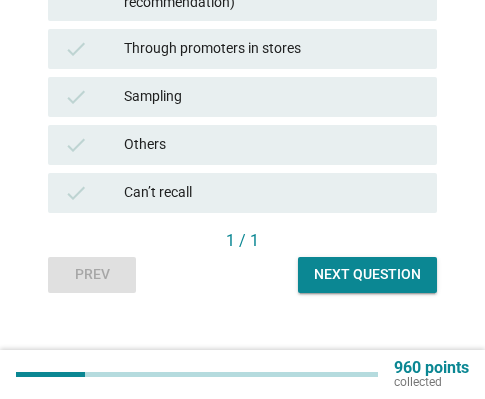 scroll, scrollTop: 786, scrollLeft: 0, axis: vertical 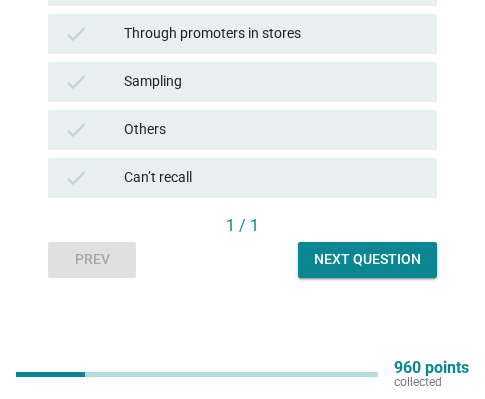 click on "Next question" at bounding box center (367, 259) 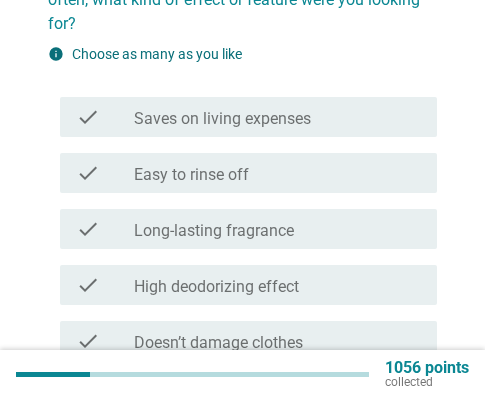 scroll, scrollTop: 200, scrollLeft: 0, axis: vertical 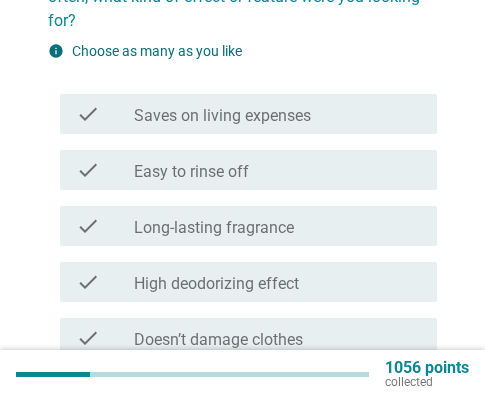 click on "check_box_outline_blank Long-lasting fragrance" at bounding box center [277, 226] 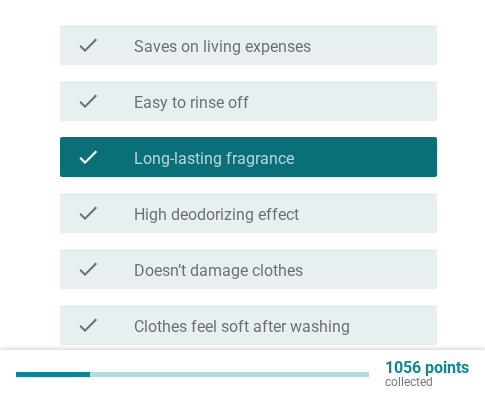 scroll, scrollTop: 300, scrollLeft: 0, axis: vertical 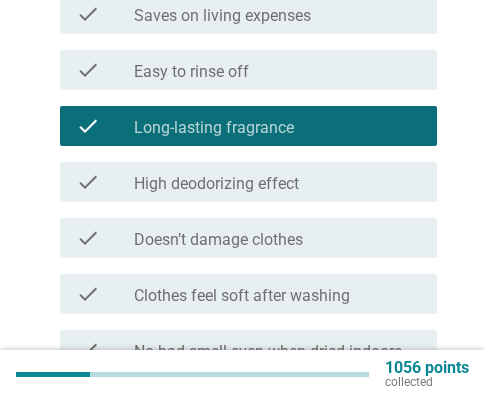 click on "check_box_outline_blank Doesn’t damage clothes" at bounding box center (277, 238) 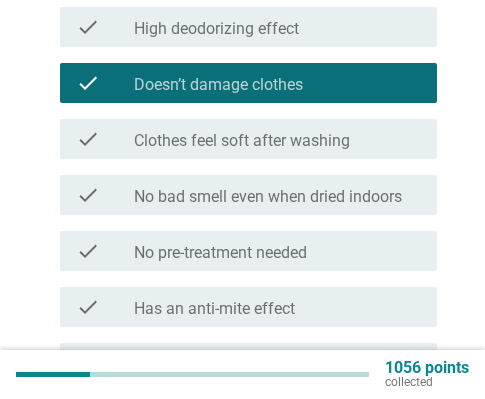 scroll, scrollTop: 500, scrollLeft: 0, axis: vertical 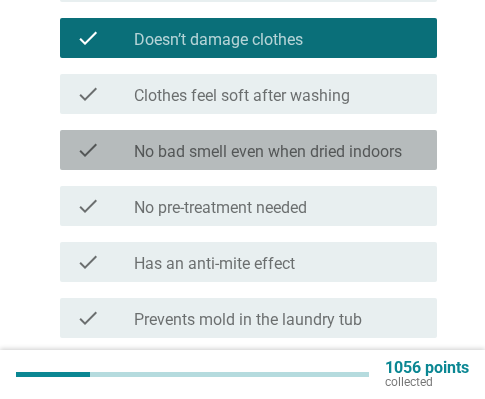 click on "No bad smell even when dried indoors" at bounding box center [268, 152] 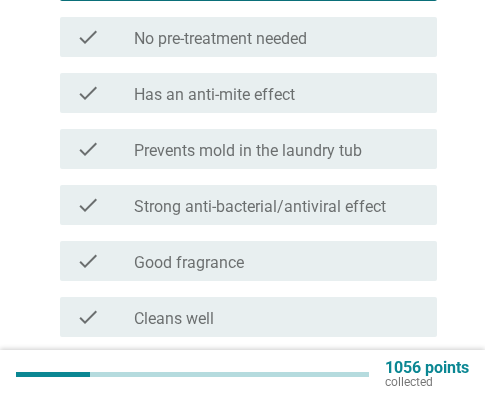 scroll, scrollTop: 700, scrollLeft: 0, axis: vertical 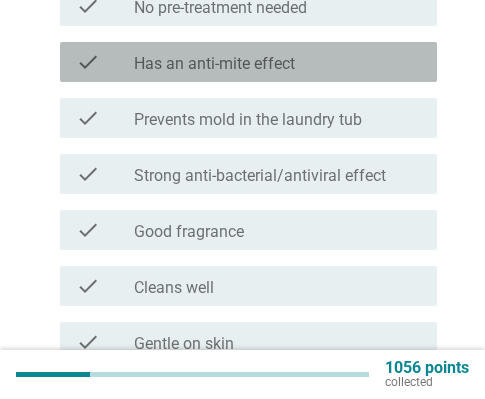 click on "check_box_outline_blank Has an anti-mite effect" at bounding box center (277, 62) 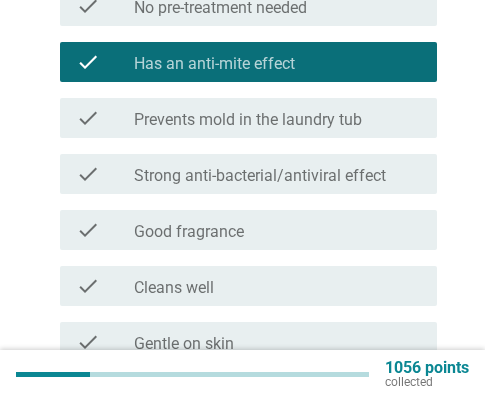 click on "check     check_box_outline_blank Prevents mold in the laundry tub" at bounding box center [242, 118] 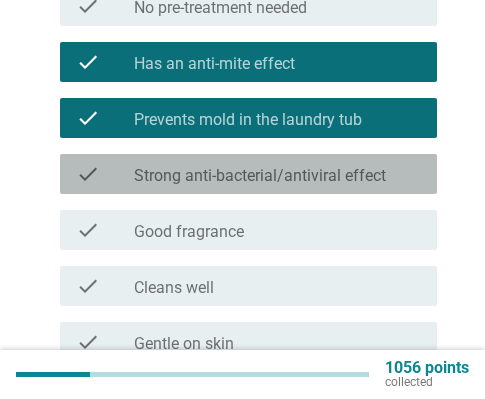 click on "Strong anti-bacterial/antiviral effect" at bounding box center [260, 176] 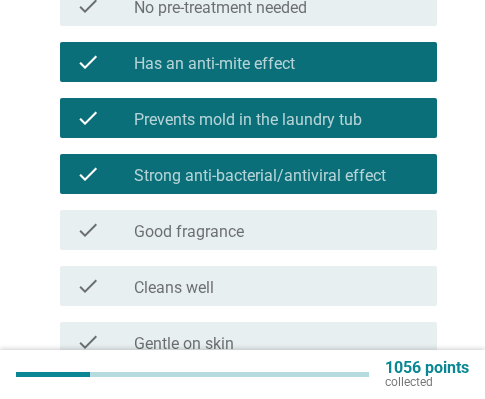 click on "check_box_outline_blank Good fragrance" at bounding box center (277, 230) 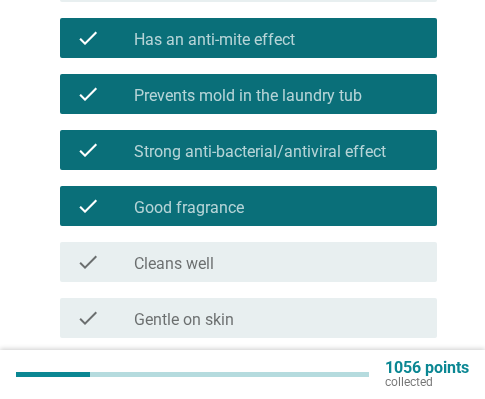 scroll, scrollTop: 800, scrollLeft: 0, axis: vertical 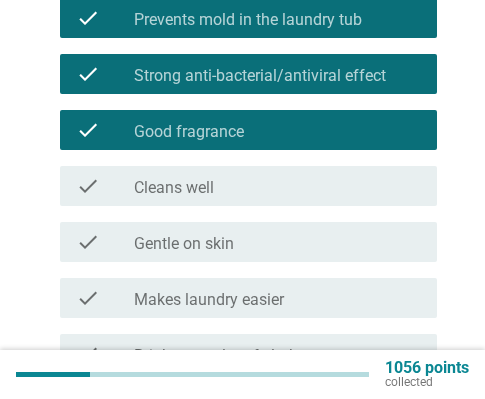 click on "check     check_box_outline_blank Cleans well" at bounding box center (248, 186) 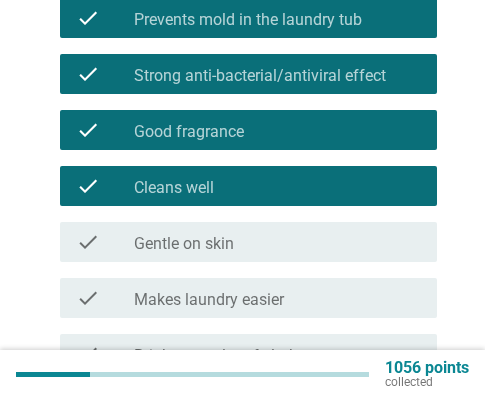 click on "check_box_outline_blank Gentle on skin" at bounding box center (277, 242) 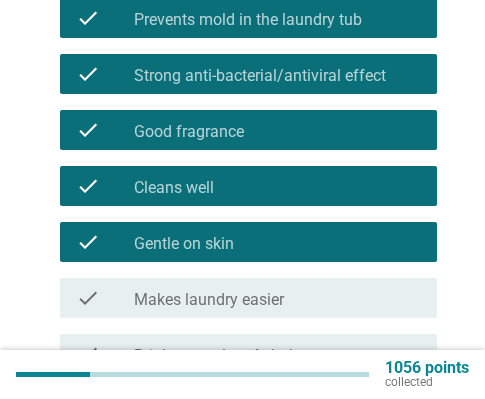 click on "Makes laundry easier" at bounding box center [209, 300] 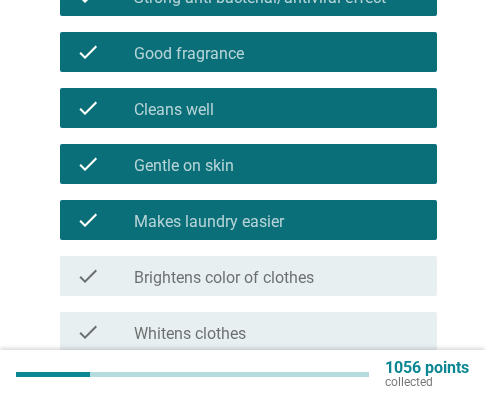 scroll, scrollTop: 900, scrollLeft: 0, axis: vertical 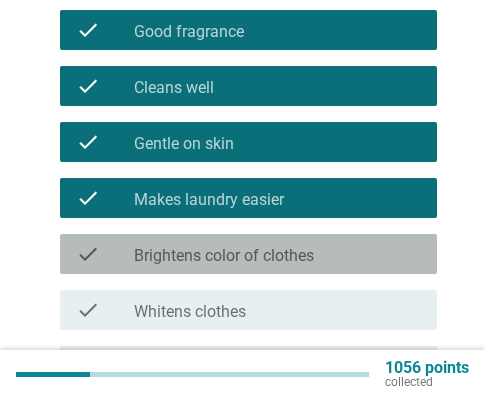 click on "check     check_box_outline_blank Brightens color of clothes" at bounding box center (248, 254) 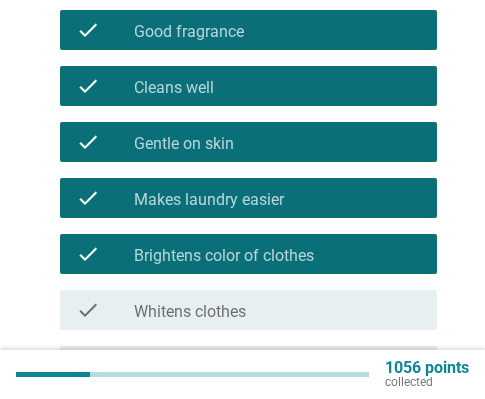 click on "check     check_box_outline_blank Whitens clothes" at bounding box center [248, 310] 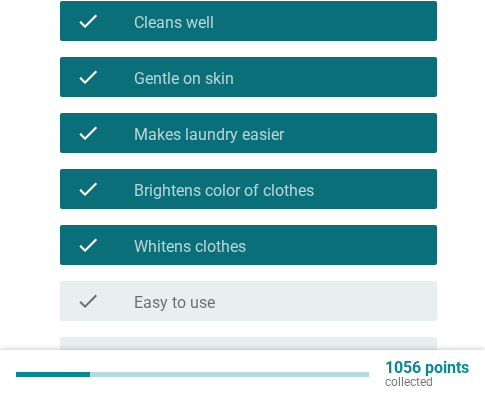 scroll, scrollTop: 1000, scrollLeft: 0, axis: vertical 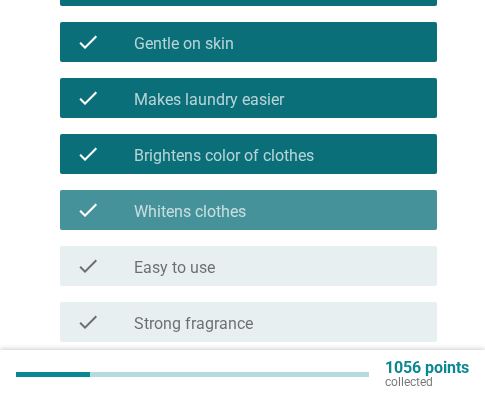 click on "check     check_box_outline_blank Whitens clothes" at bounding box center (248, 210) 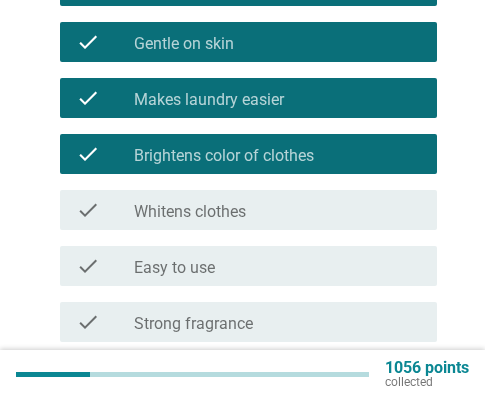click on "check_box_outline_blank Whitens clothes" at bounding box center [277, 210] 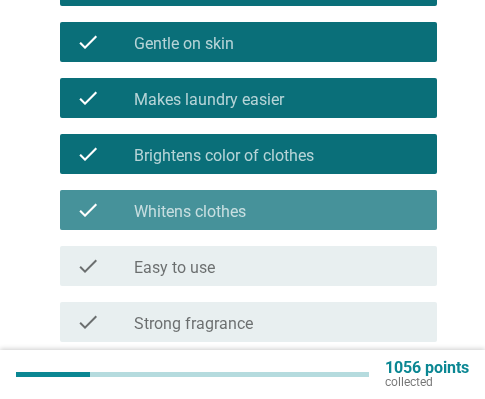 click on "check_box_outline_blank Easy to use" at bounding box center (277, 266) 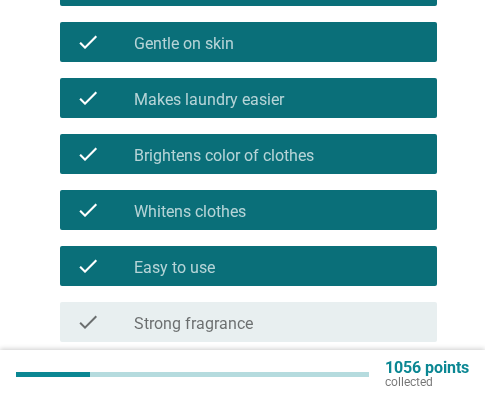 click on "Strong fragrance" at bounding box center (193, 324) 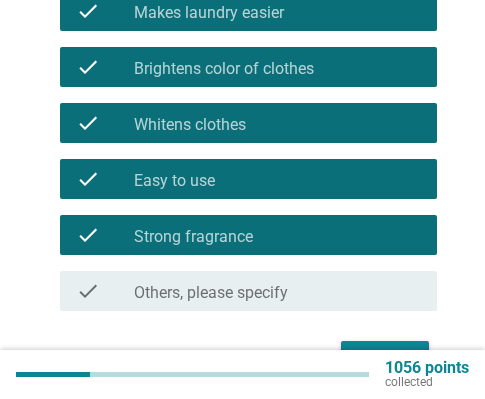 scroll, scrollTop: 1192, scrollLeft: 0, axis: vertical 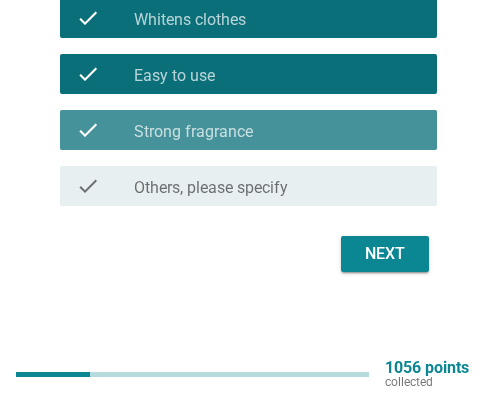 click on "Strong fragrance" at bounding box center (193, 132) 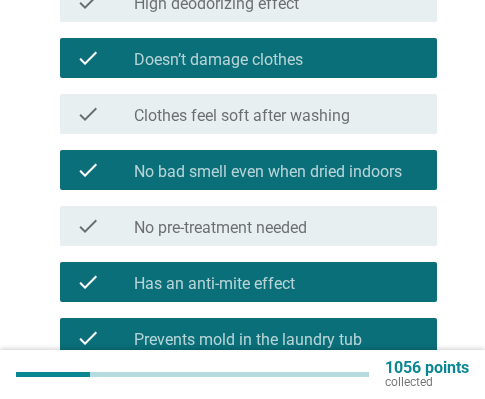 scroll, scrollTop: 192, scrollLeft: 0, axis: vertical 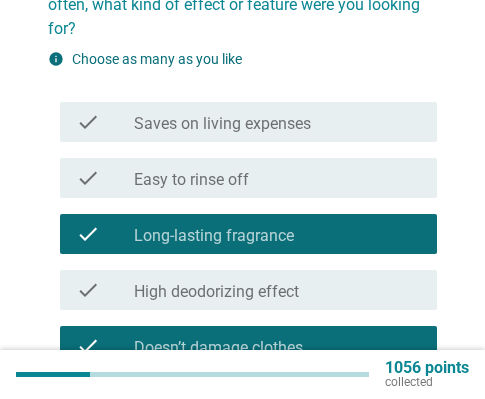 click on "Saves on living expenses" at bounding box center (222, 124) 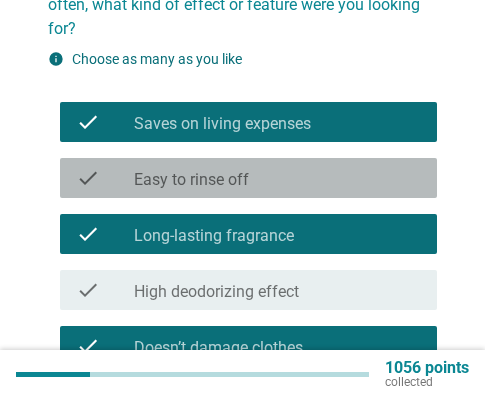 click on "check_box_outline_blank Easy to rinse off" at bounding box center (277, 178) 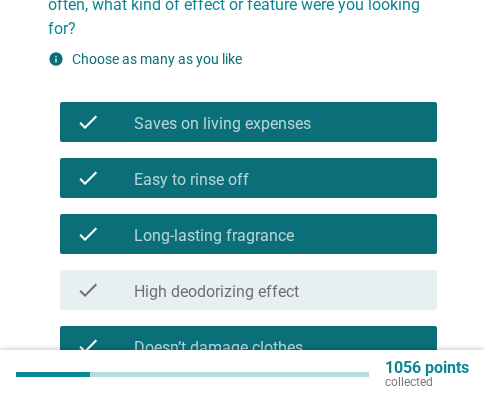 click on "check     check_box_outline_blank High deodorizing effect" at bounding box center [242, 290] 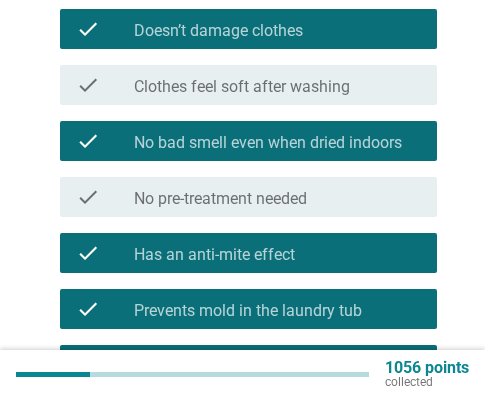 scroll, scrollTop: 492, scrollLeft: 0, axis: vertical 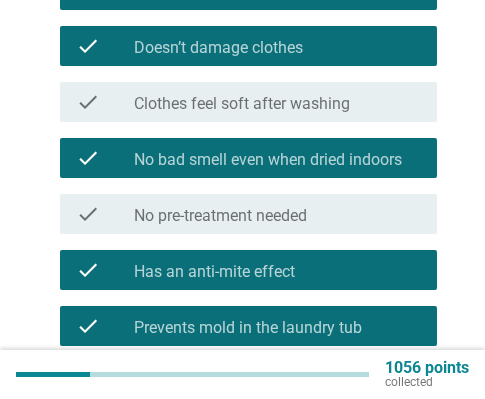 click on "Clothes feel soft after washing" at bounding box center [242, 104] 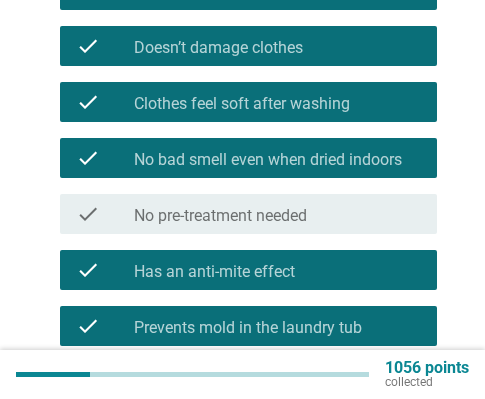click on "No pre-treatment needed" at bounding box center (220, 216) 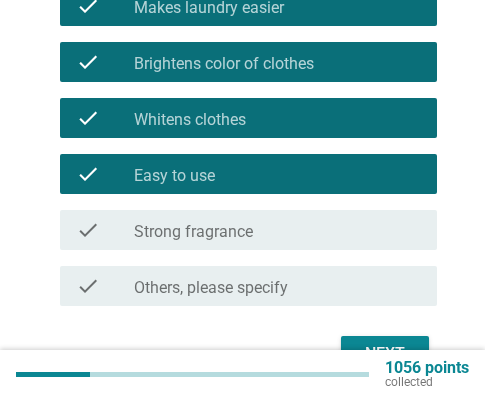 scroll, scrollTop: 1192, scrollLeft: 0, axis: vertical 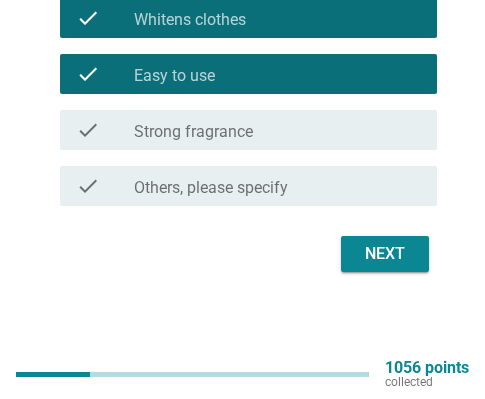 click on "Next" at bounding box center (242, 254) 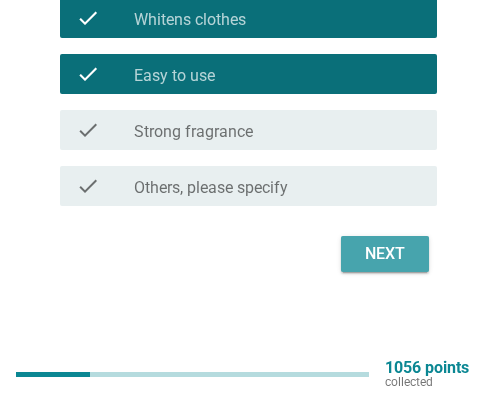 click on "Next" at bounding box center [385, 254] 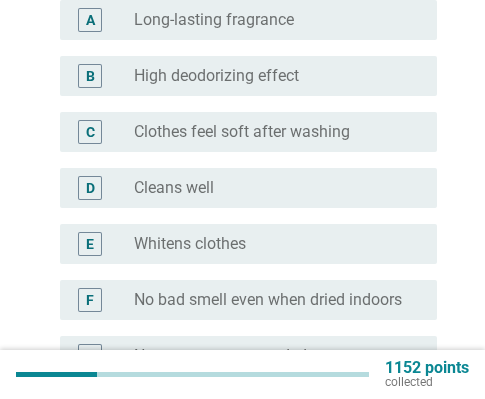 scroll, scrollTop: 300, scrollLeft: 0, axis: vertical 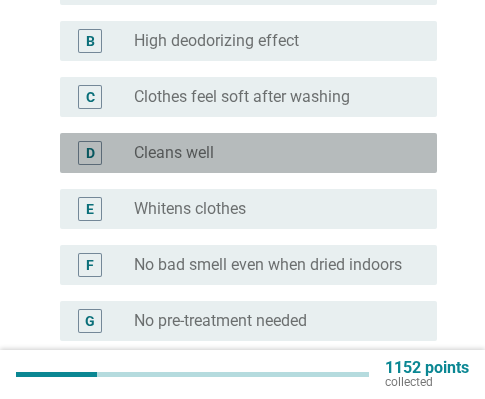 click on "radio_button_unchecked Cleans well" at bounding box center (269, 153) 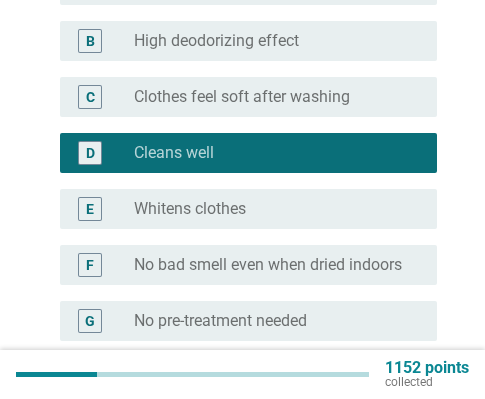 scroll, scrollTop: 400, scrollLeft: 0, axis: vertical 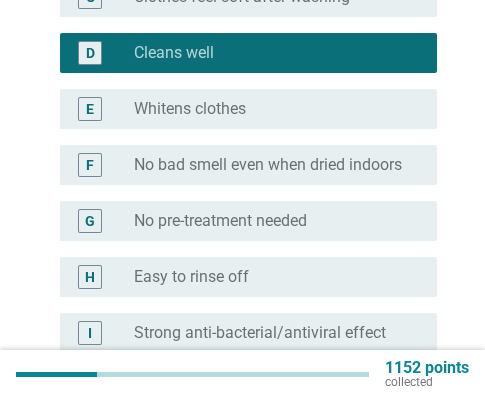 click on "No bad smell even when dried indoors" at bounding box center [268, 165] 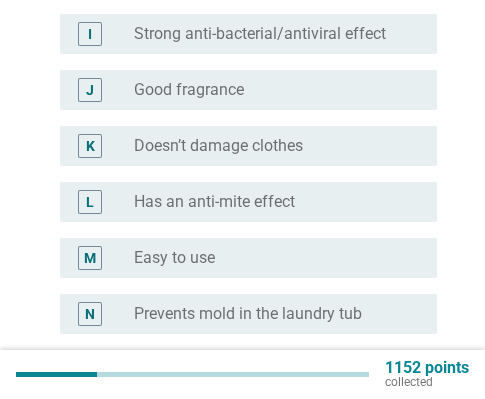 scroll, scrollTop: 700, scrollLeft: 0, axis: vertical 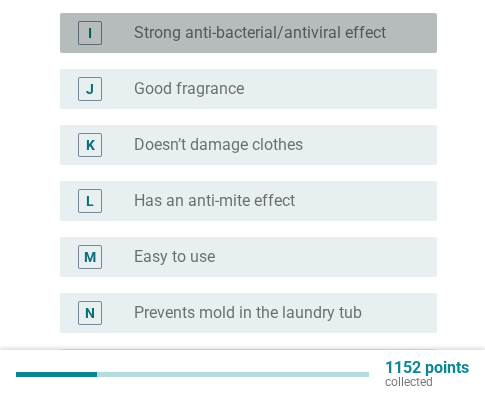 click on "Strong anti-bacterial/antiviral effect" at bounding box center (260, 33) 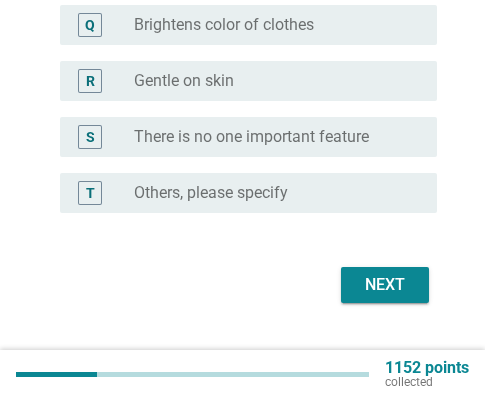 scroll, scrollTop: 1187, scrollLeft: 0, axis: vertical 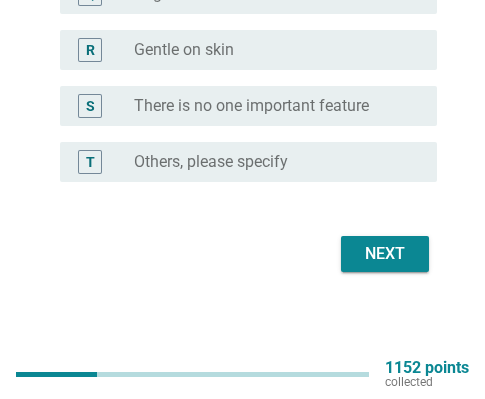 click on "Next" at bounding box center (385, 254) 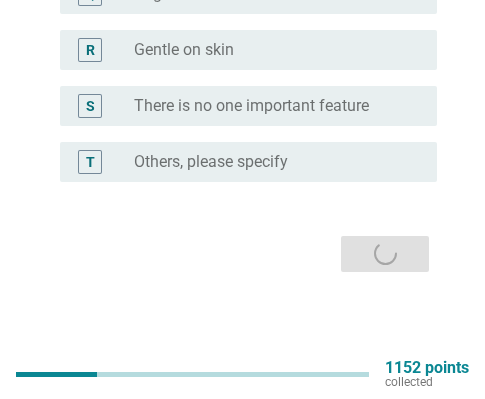 scroll 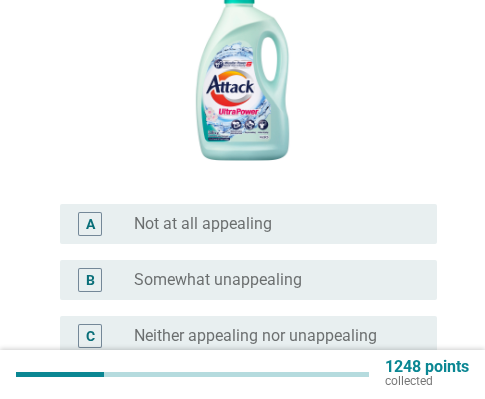 click on "radio_button_unchecked Somewhat unappealing" at bounding box center (269, 280) 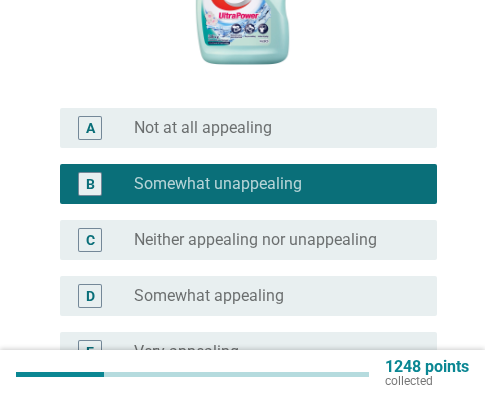 scroll, scrollTop: 587, scrollLeft: 0, axis: vertical 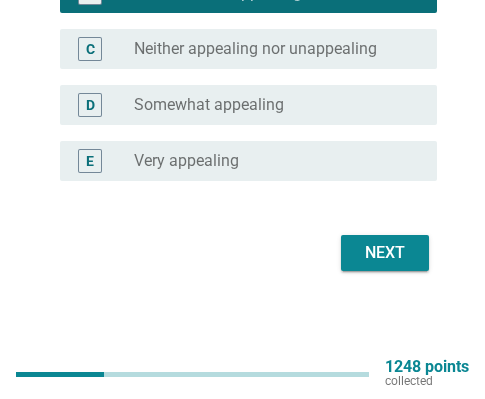 click on "Next" at bounding box center [385, 253] 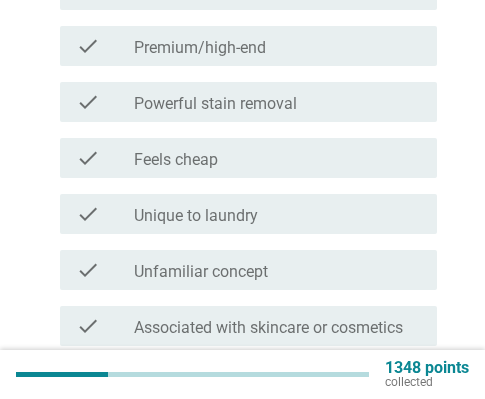 scroll, scrollTop: 200, scrollLeft: 0, axis: vertical 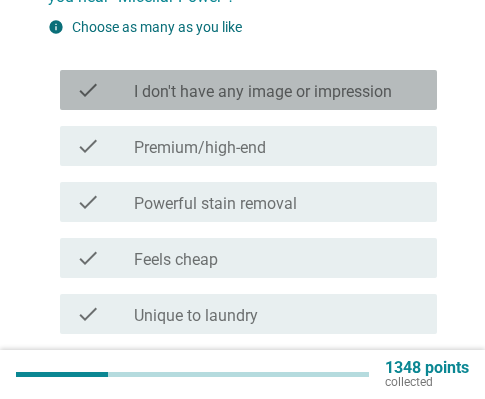 click on "check     check_box_outline_blank I don't have any image or impression" at bounding box center [248, 90] 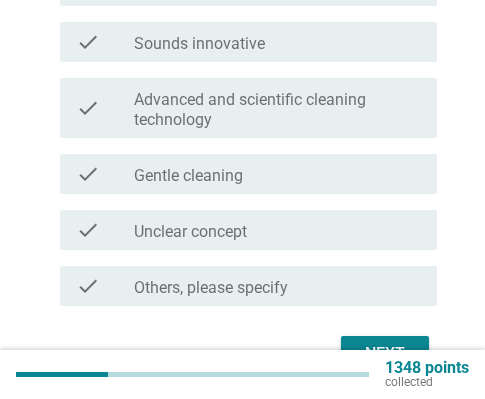 scroll, scrollTop: 908, scrollLeft: 0, axis: vertical 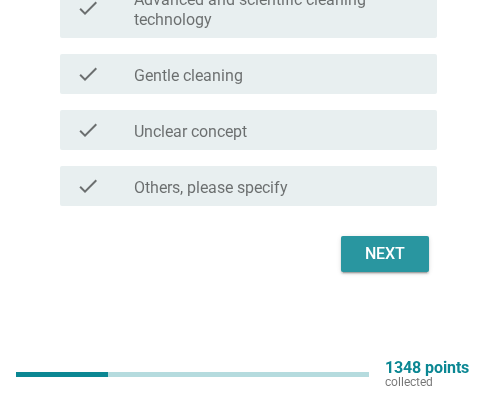 click on "Next" at bounding box center [385, 254] 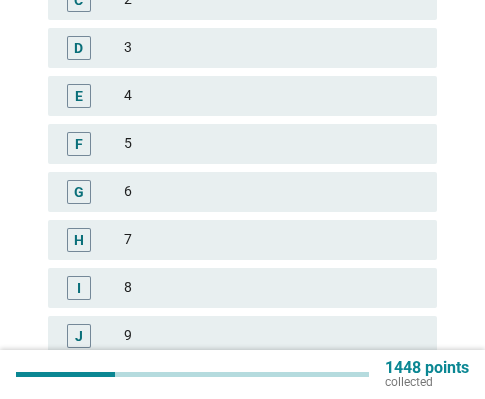 scroll, scrollTop: 600, scrollLeft: 0, axis: vertical 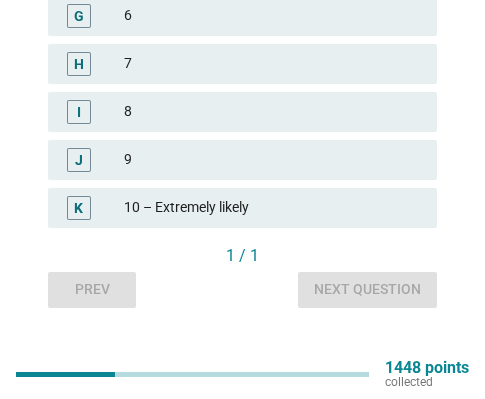 click on "10 – Extremely likely" at bounding box center (272, 208) 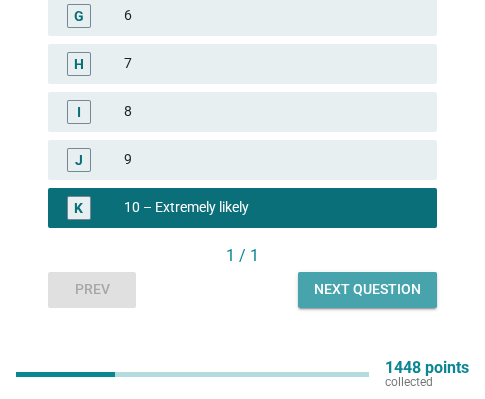 click on "Next question" at bounding box center (367, 289) 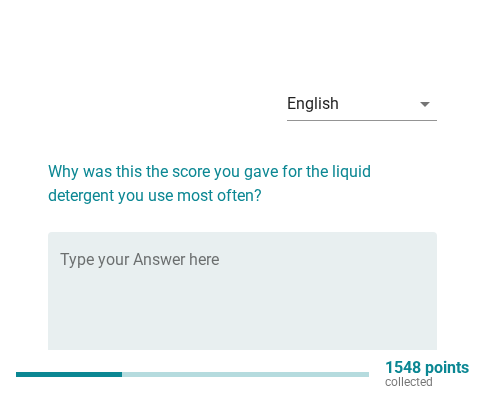 scroll, scrollTop: 0, scrollLeft: 0, axis: both 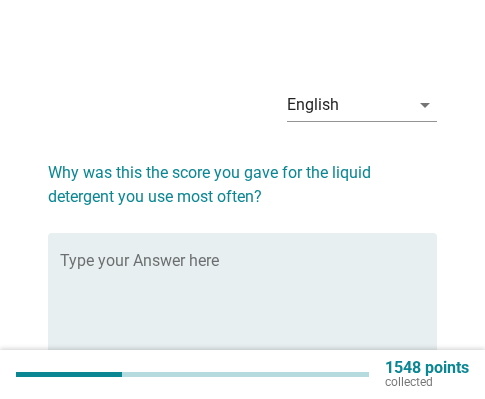 click on "Type your Answer here" at bounding box center (248, 297) 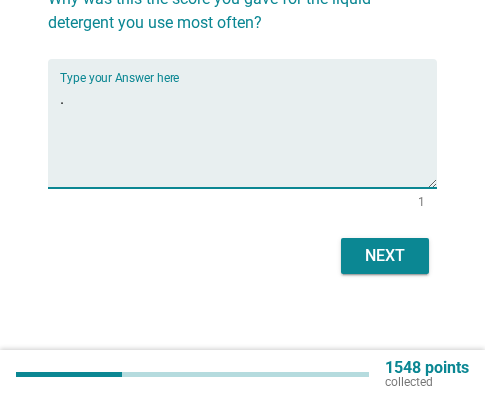 scroll, scrollTop: 176, scrollLeft: 0, axis: vertical 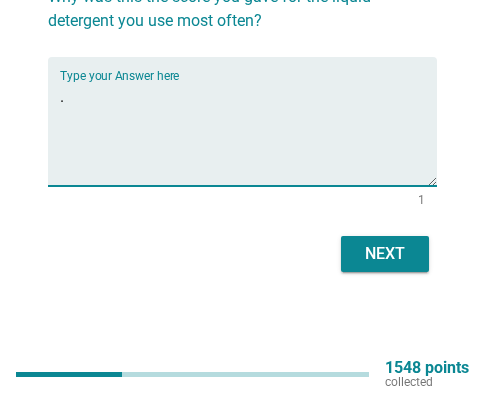 type on "." 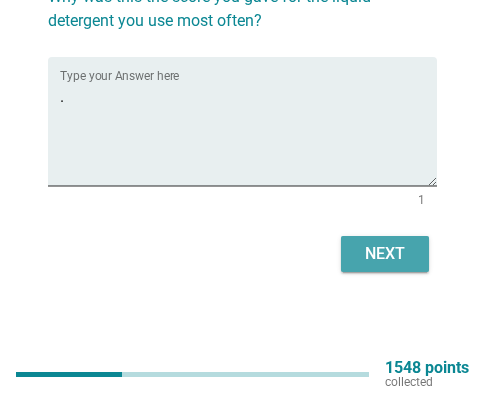 click on "Next" at bounding box center [385, 254] 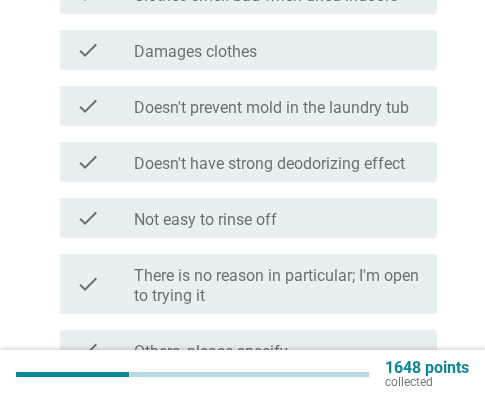 scroll, scrollTop: 1200, scrollLeft: 0, axis: vertical 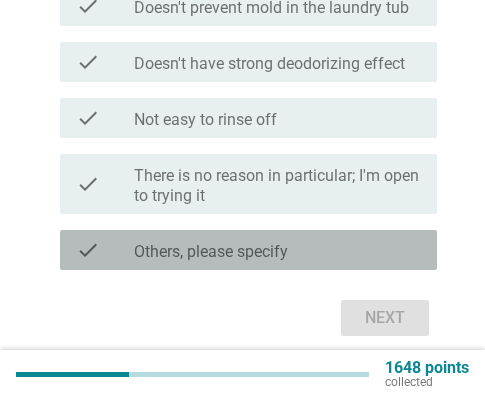click on "check_box_outline_blank Others, please specify" at bounding box center [277, 250] 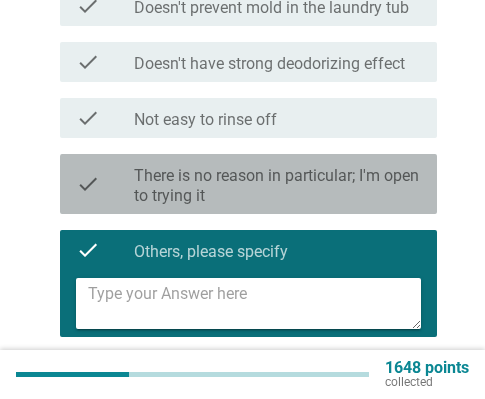click on "There is no reason in particular; I'm open to trying it" at bounding box center (277, 186) 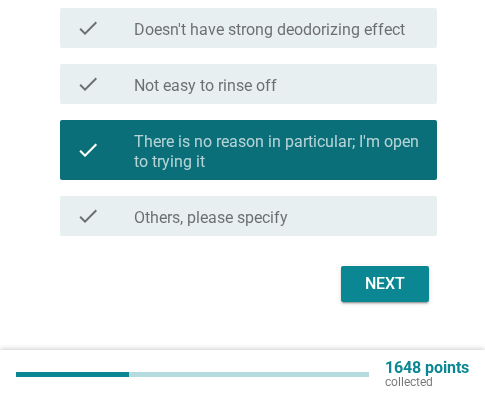 scroll, scrollTop: 1264, scrollLeft: 0, axis: vertical 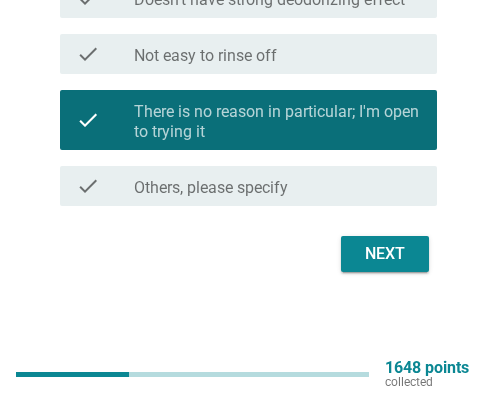 click on "Next" at bounding box center (385, 254) 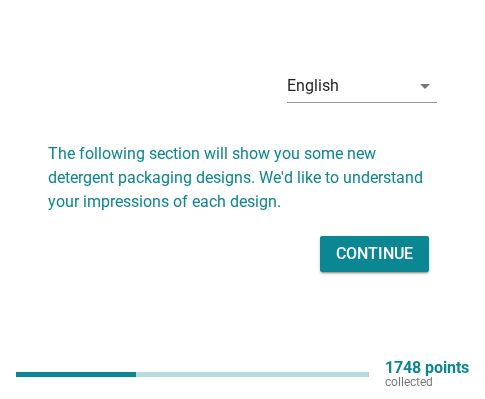 scroll, scrollTop: 49, scrollLeft: 0, axis: vertical 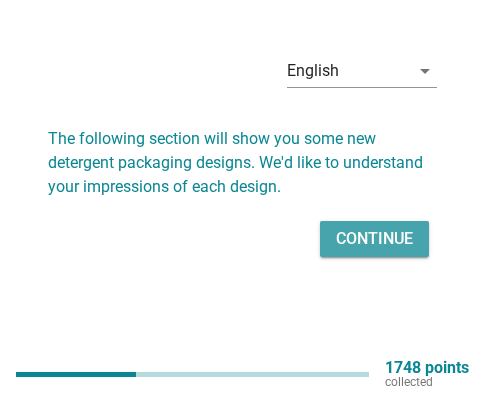 click on "Continue" at bounding box center (374, 239) 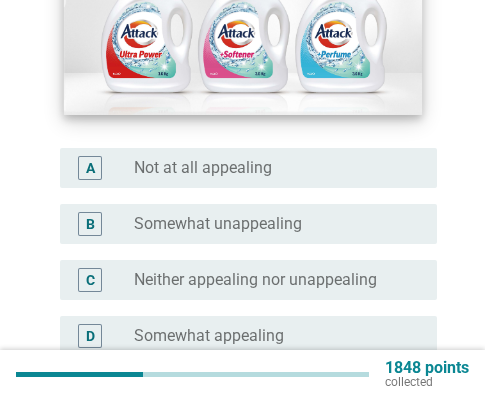 scroll, scrollTop: 300, scrollLeft: 0, axis: vertical 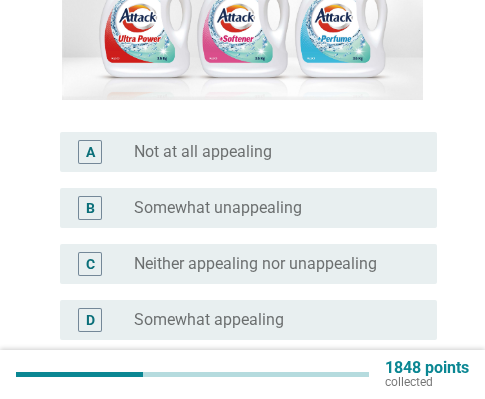 click on "C     radio_button_unchecked Neither appealing nor unappealing" at bounding box center [248, 264] 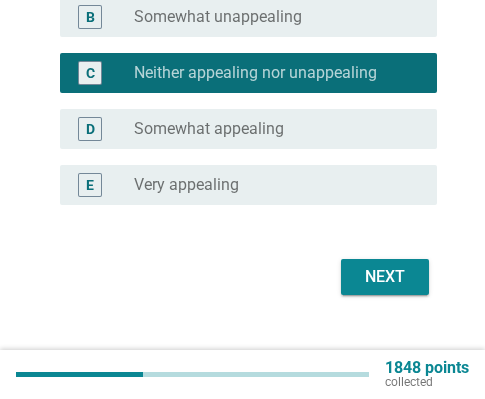 scroll, scrollTop: 500, scrollLeft: 0, axis: vertical 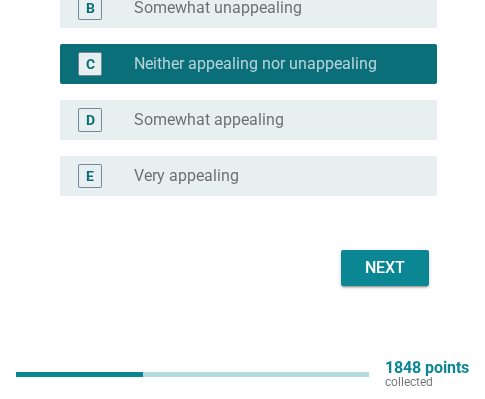 click on "Next" at bounding box center [385, 268] 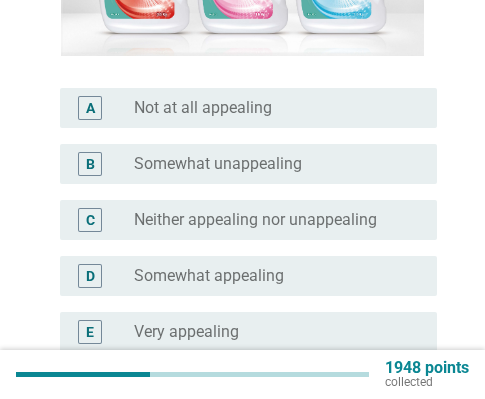 scroll, scrollTop: 400, scrollLeft: 0, axis: vertical 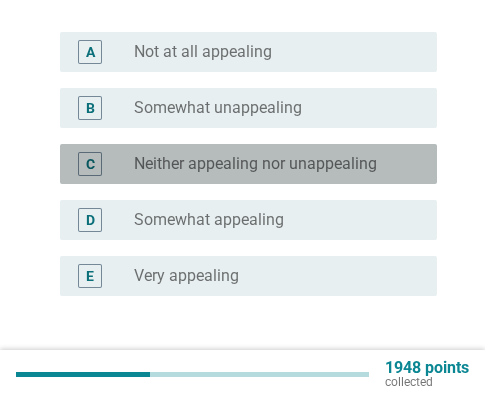 click on "Neither appealing nor unappealing" at bounding box center (255, 164) 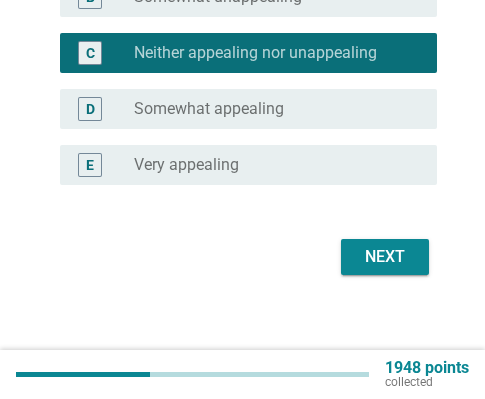 scroll, scrollTop: 514, scrollLeft: 0, axis: vertical 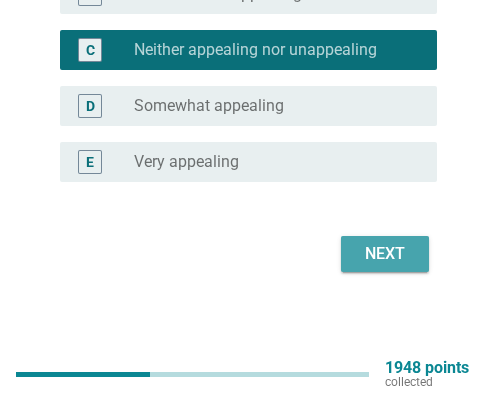 click on "Next" at bounding box center (385, 254) 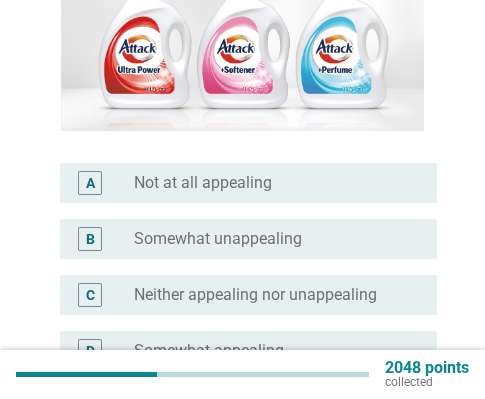 scroll, scrollTop: 300, scrollLeft: 0, axis: vertical 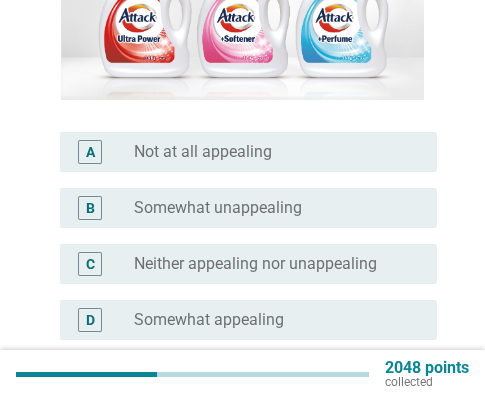 click on "Neither appealing nor unappealing" at bounding box center [255, 264] 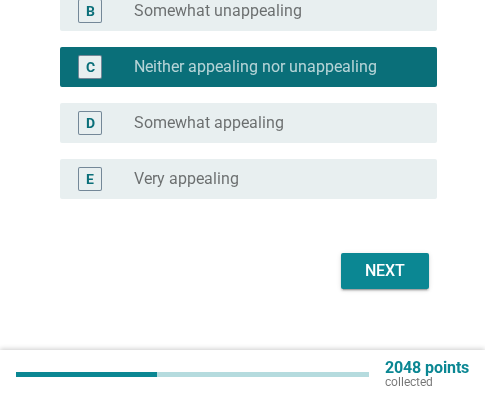 scroll, scrollTop: 514, scrollLeft: 0, axis: vertical 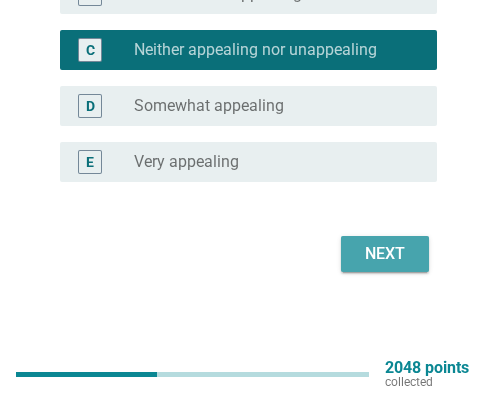 click on "Next" at bounding box center (385, 254) 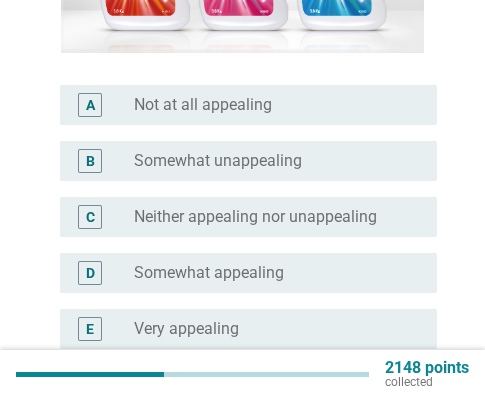 scroll, scrollTop: 400, scrollLeft: 0, axis: vertical 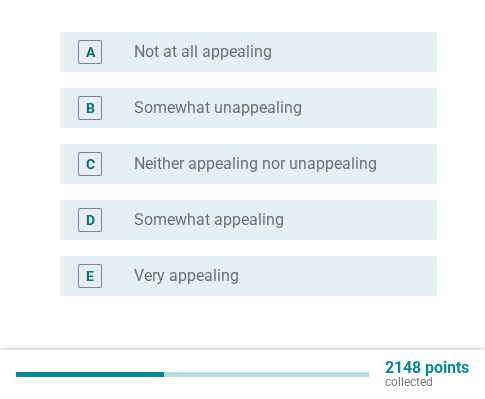 click on "C     radio_button_unchecked Neither appealing nor unappealing" at bounding box center (248, 164) 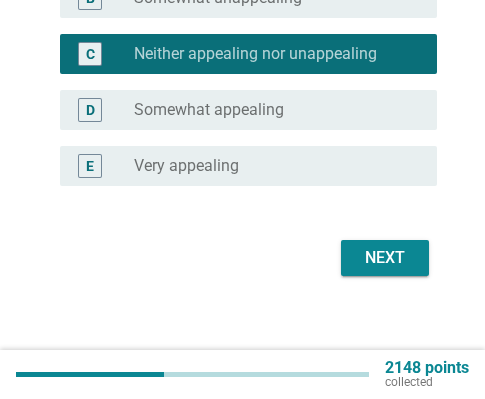 scroll, scrollTop: 514, scrollLeft: 0, axis: vertical 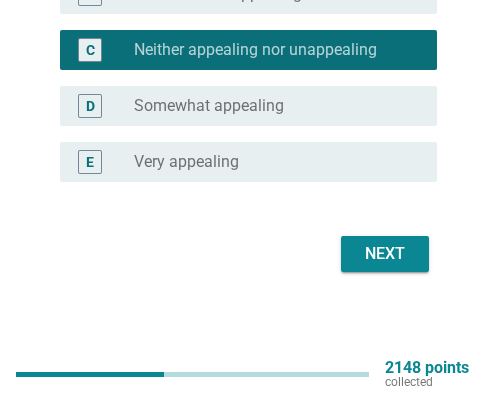 click on "Next" at bounding box center [385, 254] 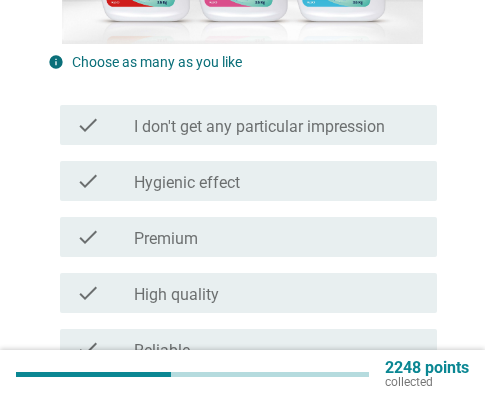 scroll, scrollTop: 400, scrollLeft: 0, axis: vertical 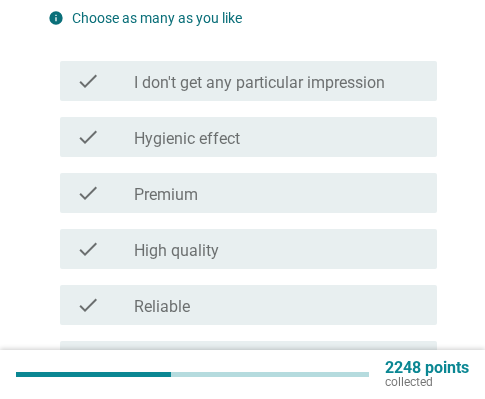 click on "check_box_outline_blank Hygienic effect" at bounding box center [277, 137] 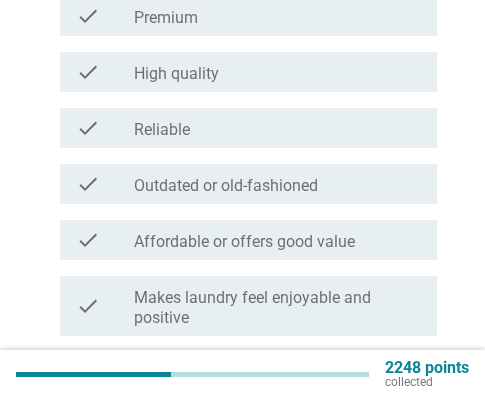 scroll, scrollTop: 600, scrollLeft: 0, axis: vertical 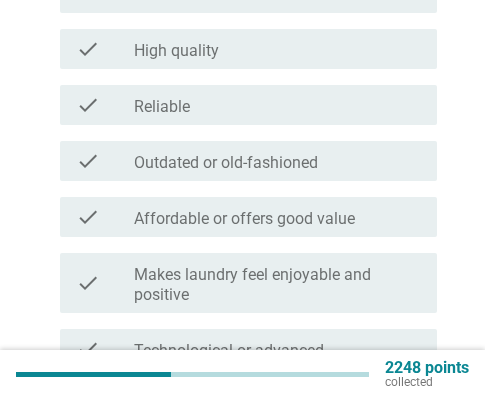 click on "check_box_outline_blank Reliable" at bounding box center (277, 105) 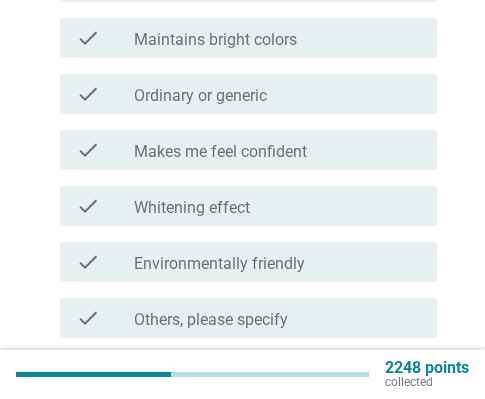 scroll, scrollTop: 1600, scrollLeft: 0, axis: vertical 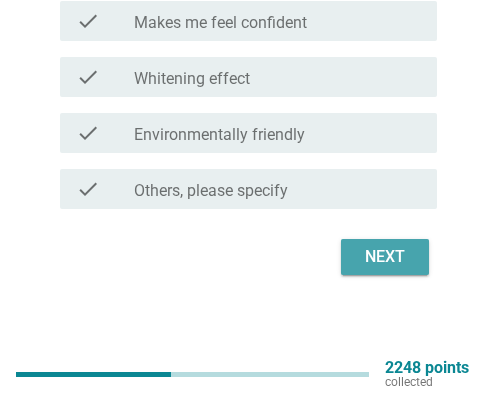click on "Next" at bounding box center (385, 257) 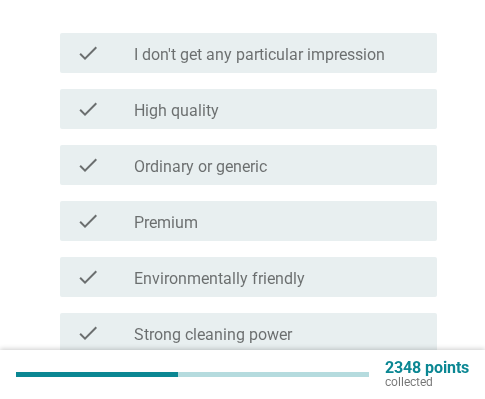scroll, scrollTop: 400, scrollLeft: 0, axis: vertical 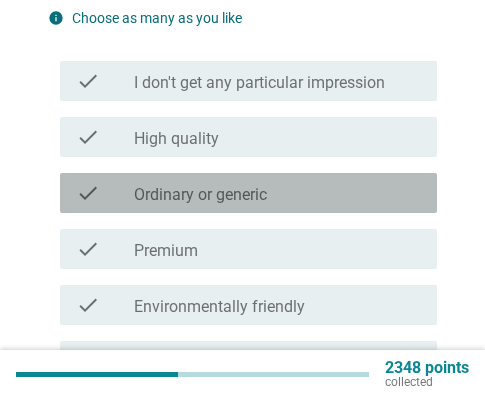 click on "check_box_outline_blank Ordinary or generic" at bounding box center [277, 193] 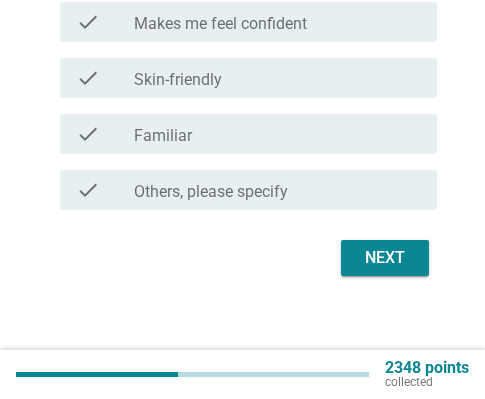 scroll, scrollTop: 1603, scrollLeft: 0, axis: vertical 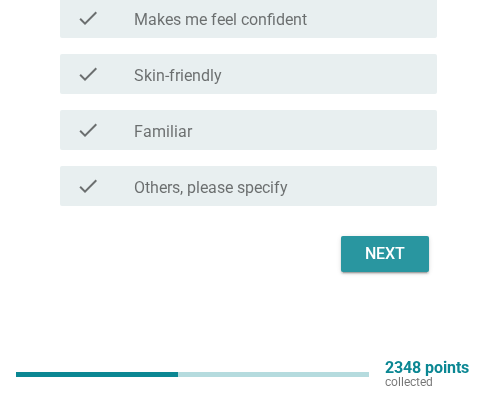 click on "Next" at bounding box center [385, 254] 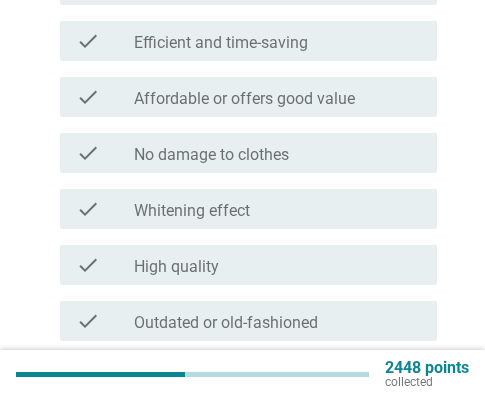 scroll, scrollTop: 1100, scrollLeft: 0, axis: vertical 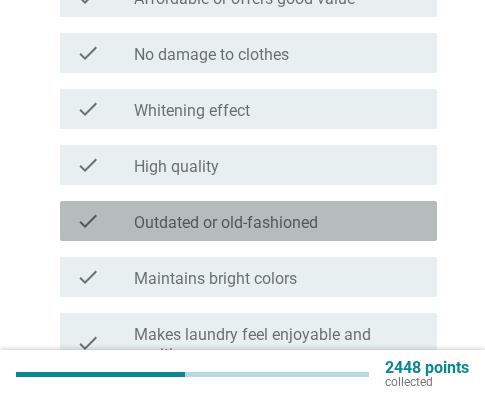click on "check     check_box_outline_blank Outdated or old-fashioned" at bounding box center [248, 221] 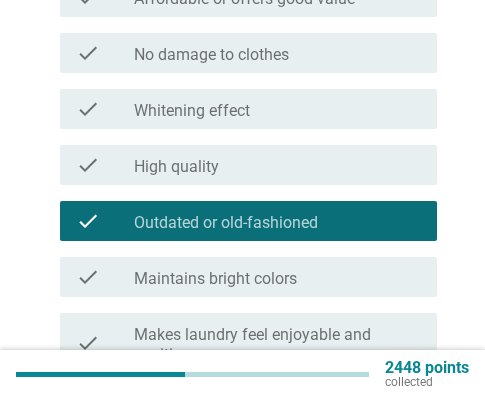 scroll, scrollTop: 1603, scrollLeft: 0, axis: vertical 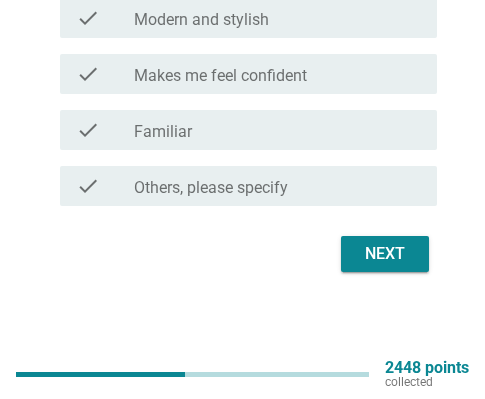 click on "Next" at bounding box center [385, 254] 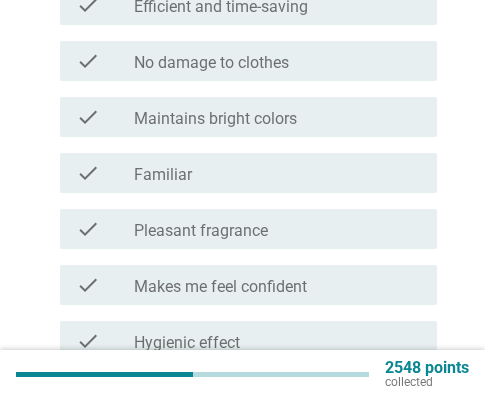 scroll, scrollTop: 1100, scrollLeft: 0, axis: vertical 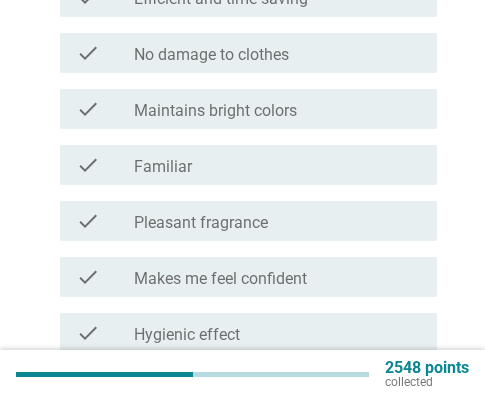 drag, startPoint x: 351, startPoint y: 139, endPoint x: 357, endPoint y: 181, distance: 42.426407 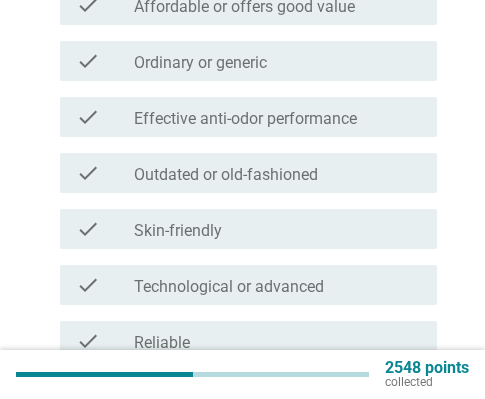 scroll, scrollTop: 500, scrollLeft: 0, axis: vertical 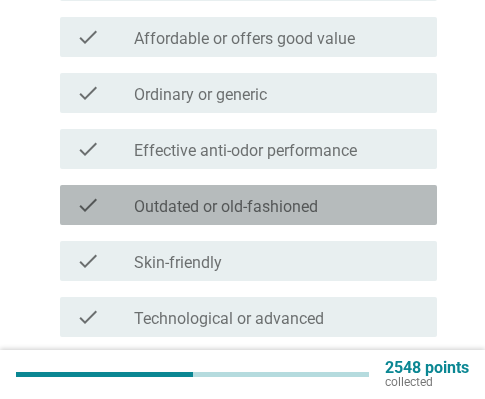 click on "check_box_outline_blank Outdated or old-fashioned" at bounding box center [277, 205] 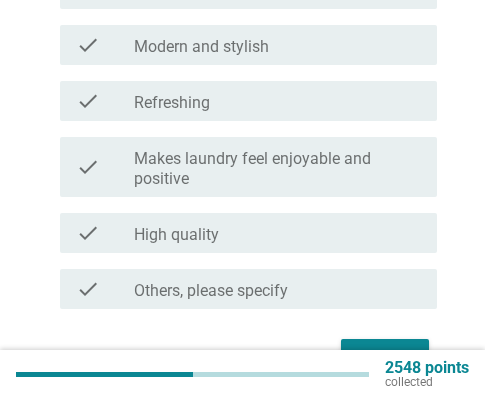scroll, scrollTop: 1603, scrollLeft: 0, axis: vertical 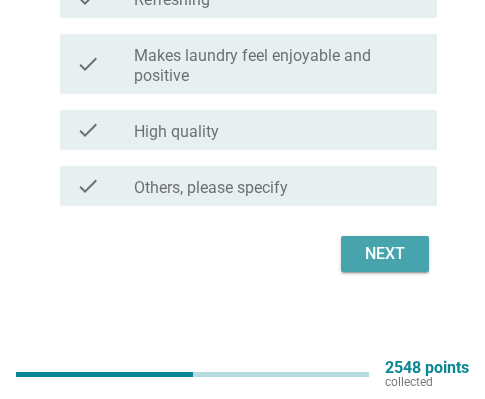 click on "Next" at bounding box center (385, 254) 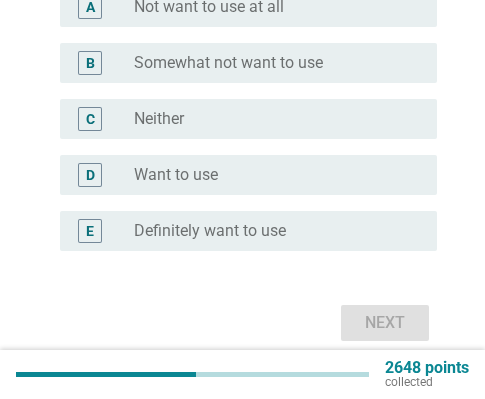 scroll, scrollTop: 500, scrollLeft: 0, axis: vertical 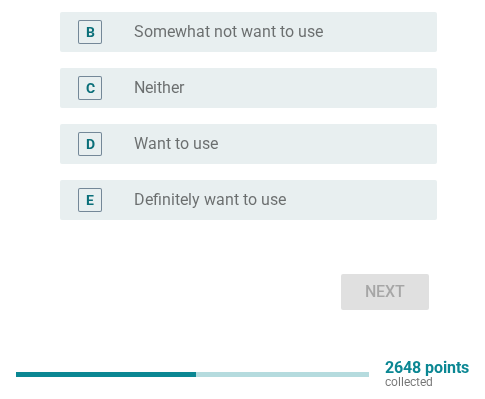 click on "D     radio_button_unchecked Want to use" at bounding box center [248, 144] 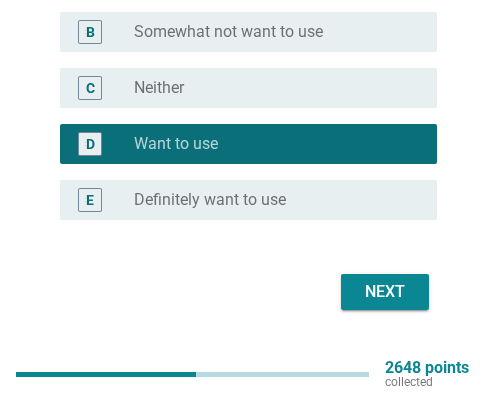 click on "Next" at bounding box center [385, 292] 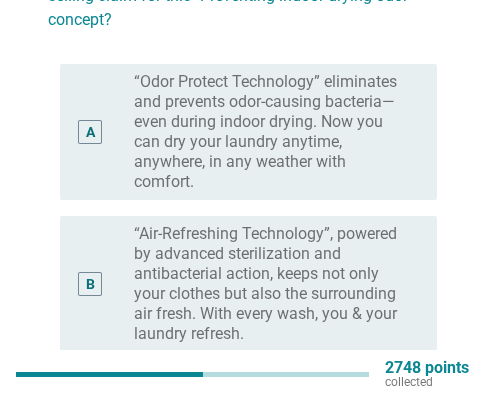 scroll, scrollTop: 200, scrollLeft: 0, axis: vertical 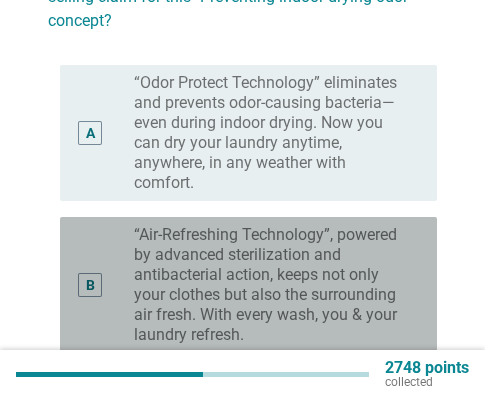 click on "“Air-Refreshing Technology”, powered by advanced sterilization and antibacterial action, keeps not only your clothes but also the surrounding air fresh. With every wash, you & your laundry refresh." at bounding box center (269, 285) 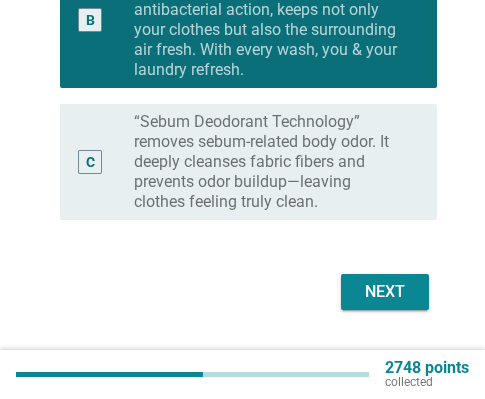 scroll, scrollTop: 500, scrollLeft: 0, axis: vertical 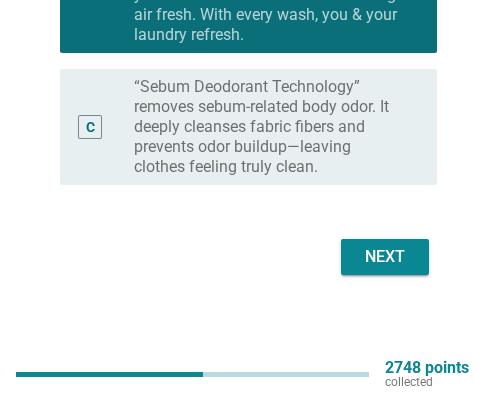 click on "Next" at bounding box center [385, 257] 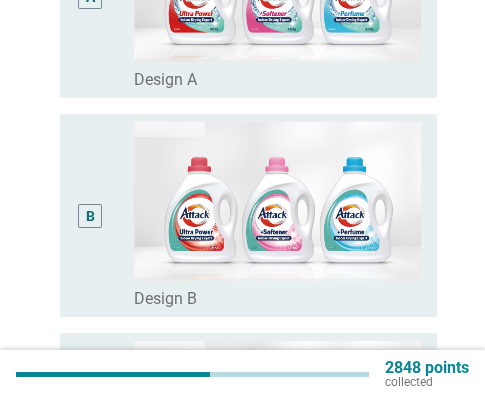 scroll, scrollTop: 100, scrollLeft: 0, axis: vertical 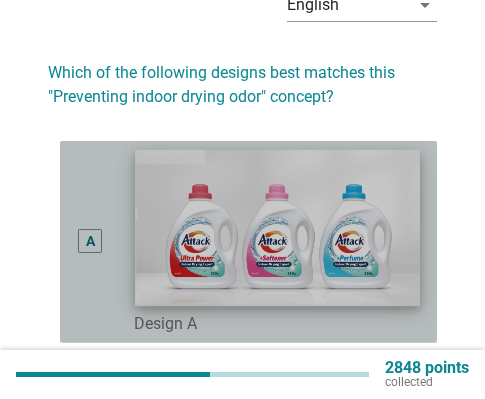 click at bounding box center [277, 227] 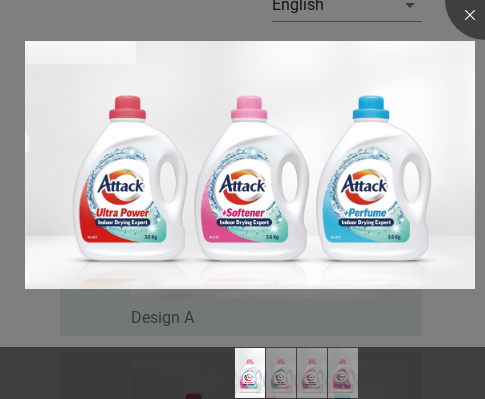 click at bounding box center (242, 373) 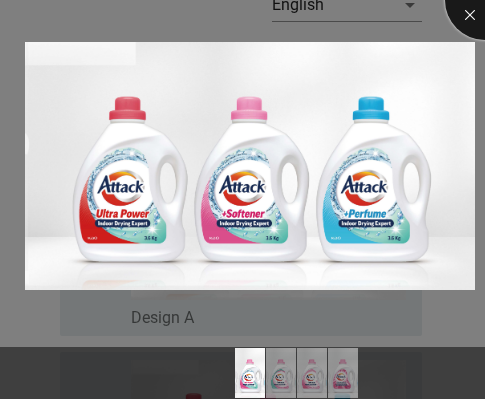 click at bounding box center [485, 0] 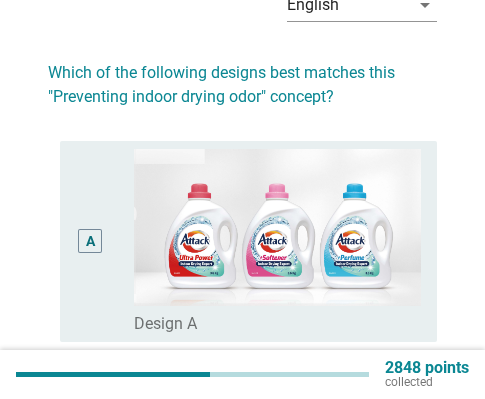 click on "A" at bounding box center (90, 241) 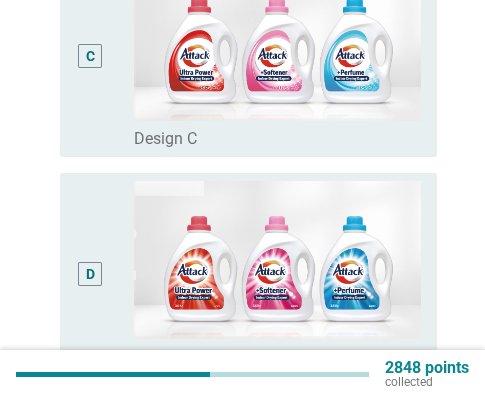 scroll, scrollTop: 916, scrollLeft: 0, axis: vertical 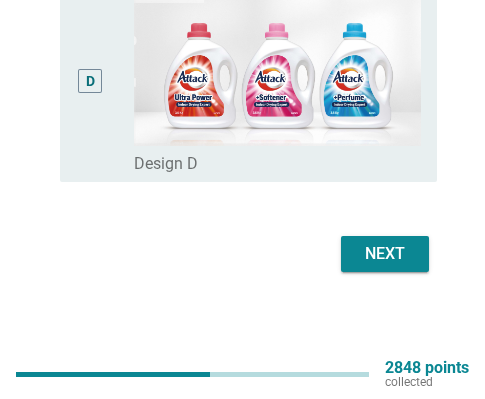 click on "Next" at bounding box center (385, 254) 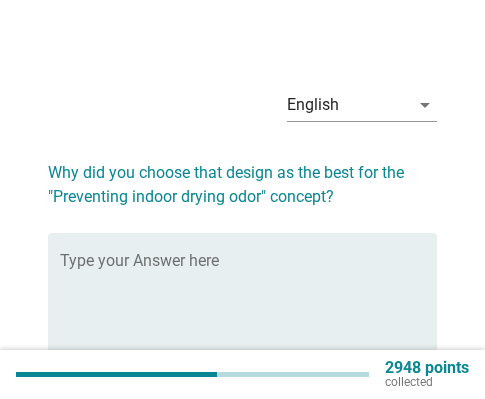 scroll, scrollTop: 176, scrollLeft: 0, axis: vertical 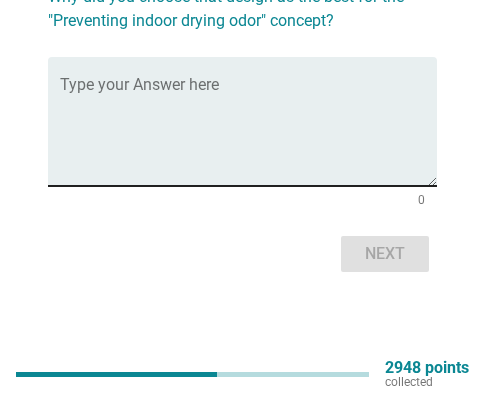 click at bounding box center [248, 133] 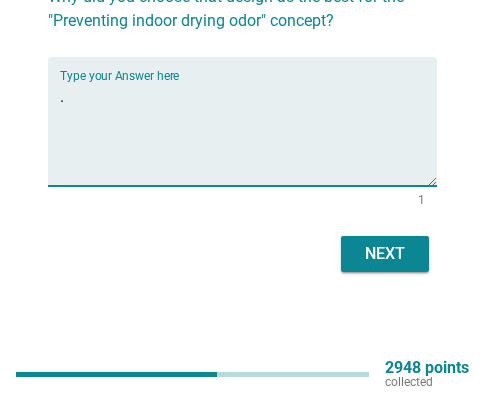 type on "." 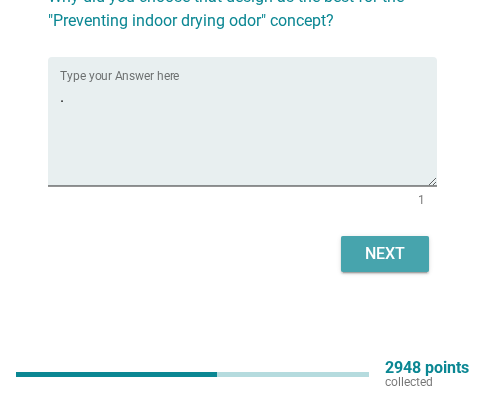 click on "Next" at bounding box center [385, 254] 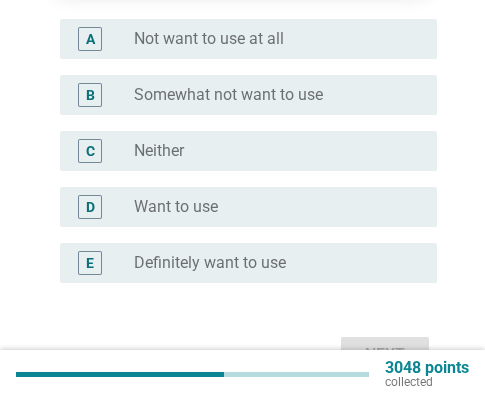 scroll, scrollTop: 438, scrollLeft: 0, axis: vertical 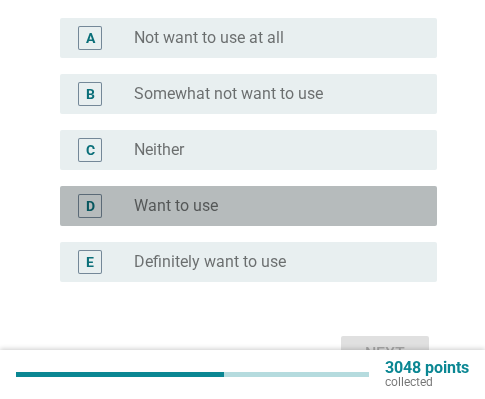 click on "radio_button_unchecked Want to use" at bounding box center (269, 206) 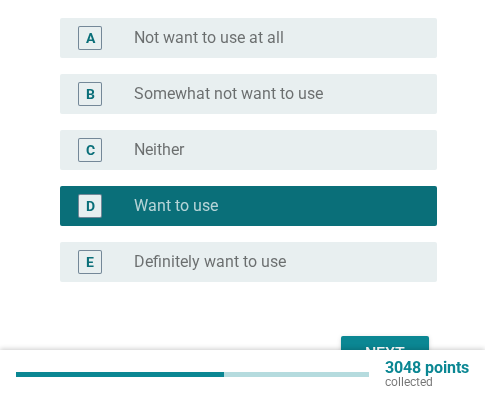 scroll, scrollTop: 538, scrollLeft: 0, axis: vertical 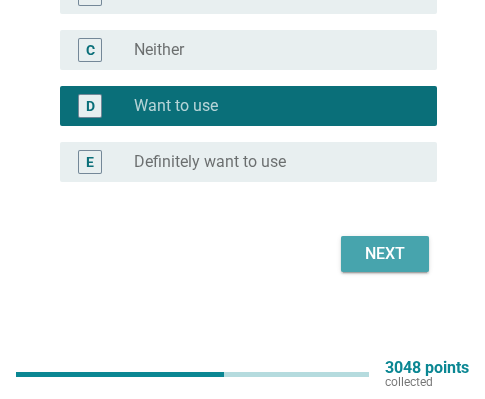 click on "Next" at bounding box center (385, 254) 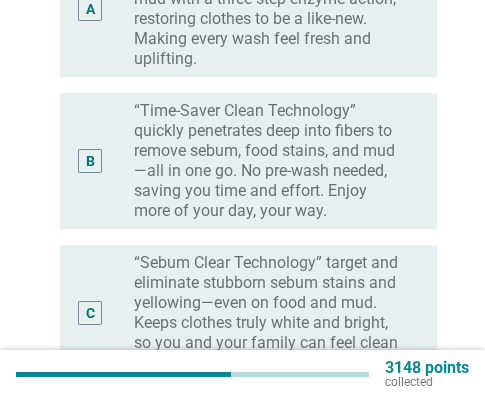scroll, scrollTop: 200, scrollLeft: 0, axis: vertical 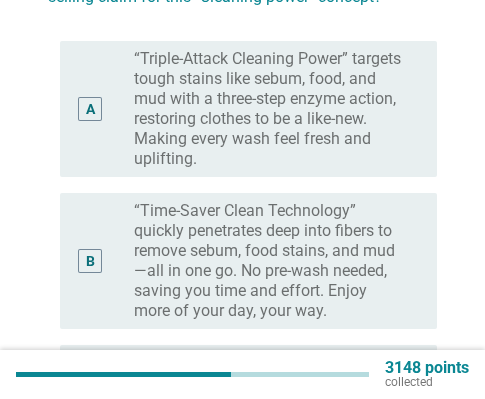 click on "“Time-Saver Clean Technology” quickly penetrates deep into fibers to remove sebum, food stains, and mud—all in one go. No pre-wash needed, saving you time and effort. Enjoy more of your day, your way." at bounding box center (269, 261) 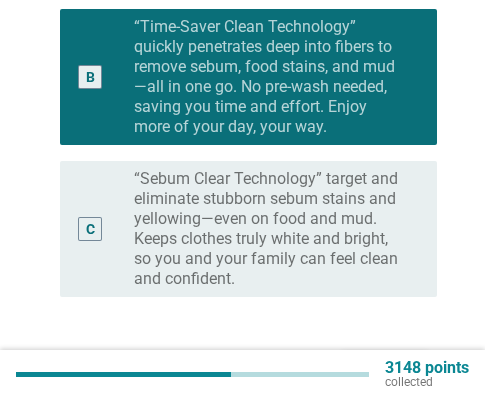scroll, scrollTop: 499, scrollLeft: 0, axis: vertical 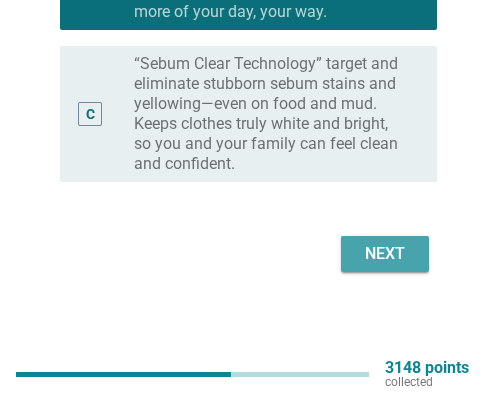 click on "Next" at bounding box center (385, 254) 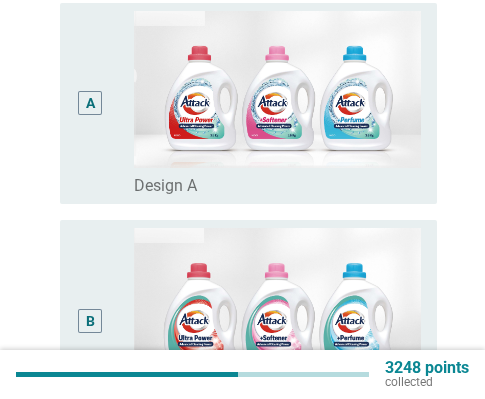scroll, scrollTop: 300, scrollLeft: 0, axis: vertical 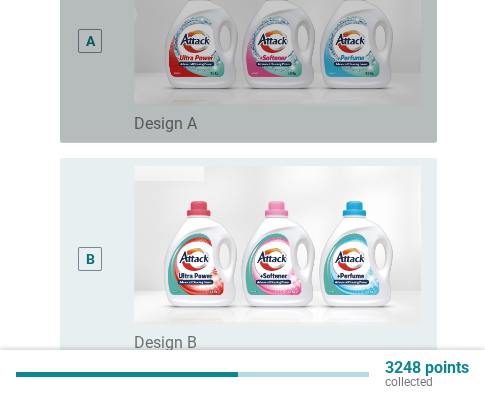 click on "A" at bounding box center (90, 41) 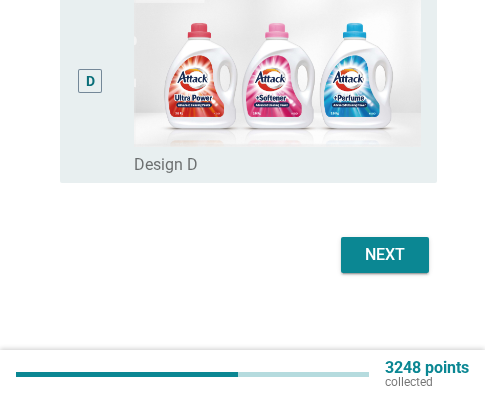 scroll, scrollTop: 916, scrollLeft: 0, axis: vertical 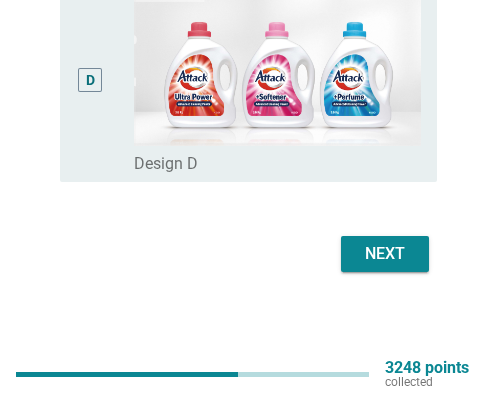 click on "Next" at bounding box center [385, 254] 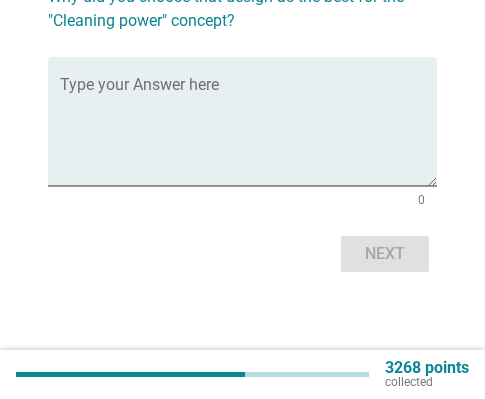 scroll, scrollTop: 0, scrollLeft: 0, axis: both 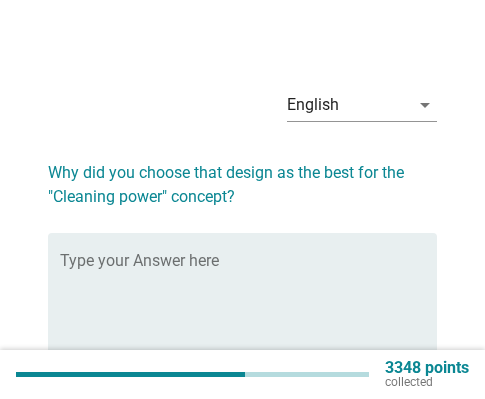 click on "Type your Answer here" at bounding box center (248, 297) 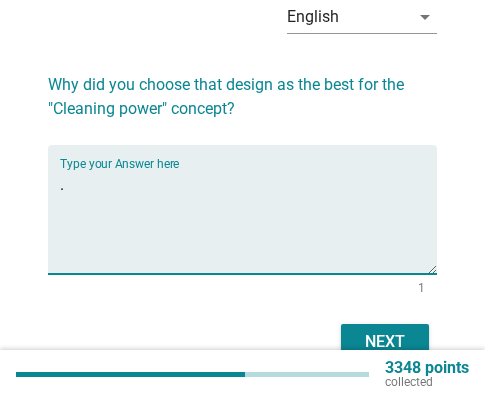 scroll, scrollTop: 176, scrollLeft: 0, axis: vertical 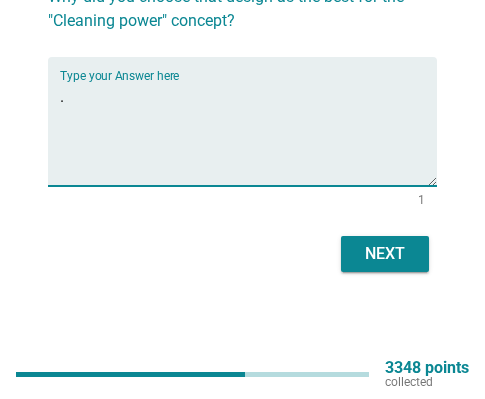 type on "." 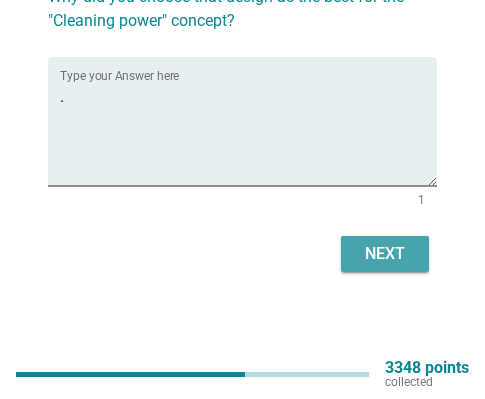 click on "Next" at bounding box center (385, 254) 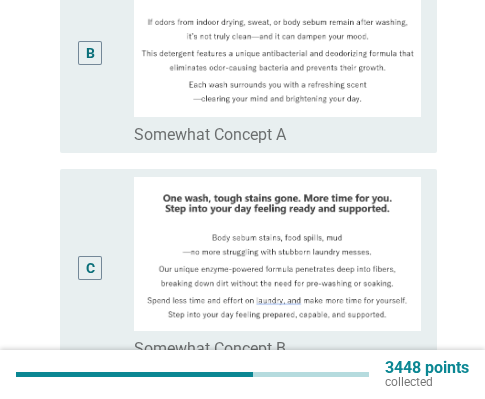 scroll, scrollTop: 182, scrollLeft: 0, axis: vertical 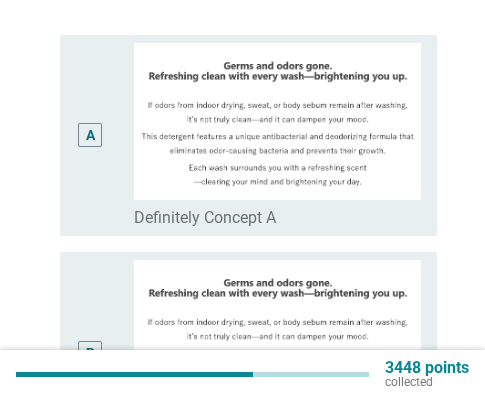 click on "A" at bounding box center (90, 135) 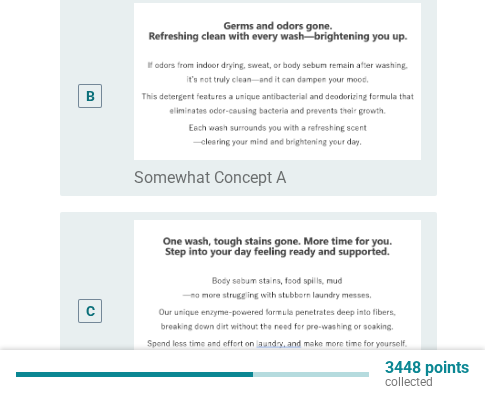 scroll, scrollTop: 382, scrollLeft: 0, axis: vertical 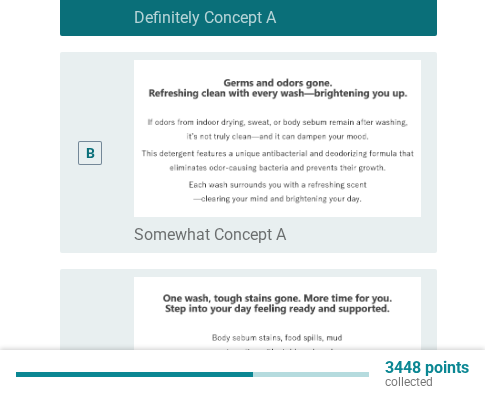 click on "B" at bounding box center [90, 152] 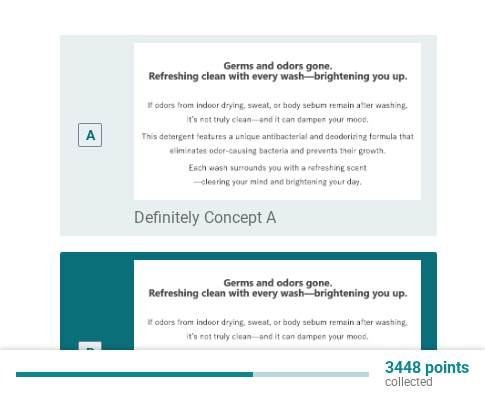 click on "A" at bounding box center (90, 135) 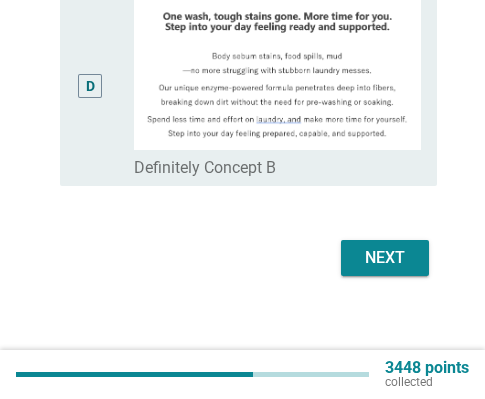 scroll, scrollTop: 882, scrollLeft: 0, axis: vertical 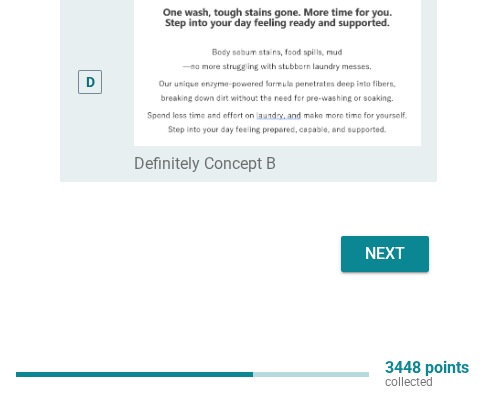 click on "Next" at bounding box center (385, 254) 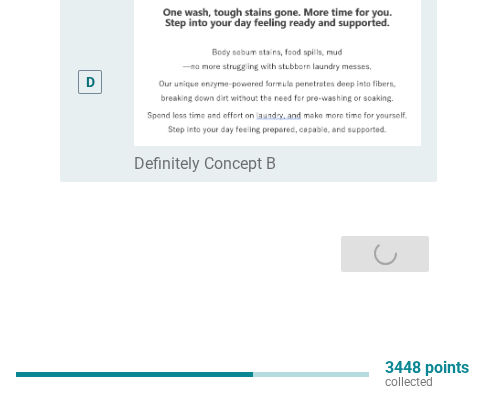scroll, scrollTop: 0, scrollLeft: 0, axis: both 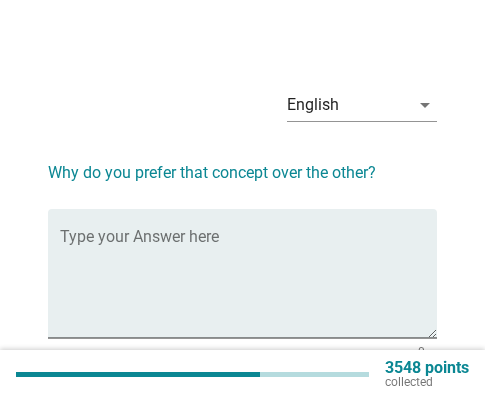 click at bounding box center (248, 285) 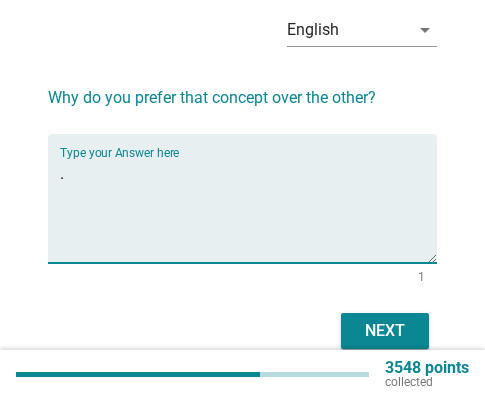 scroll, scrollTop: 152, scrollLeft: 0, axis: vertical 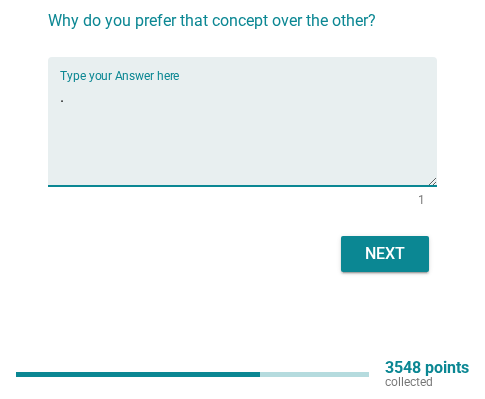type on "." 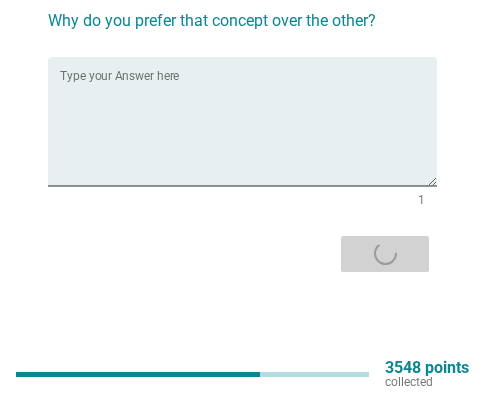 scroll, scrollTop: 0, scrollLeft: 0, axis: both 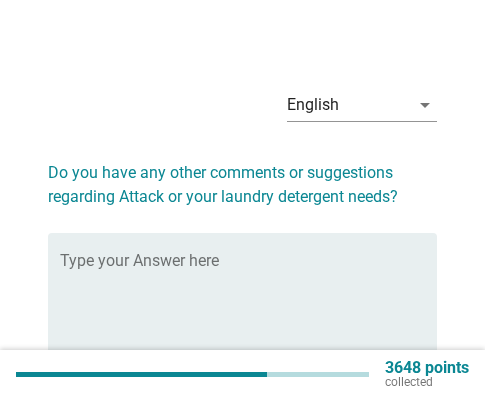 click on "Type your Answer here" at bounding box center (248, 297) 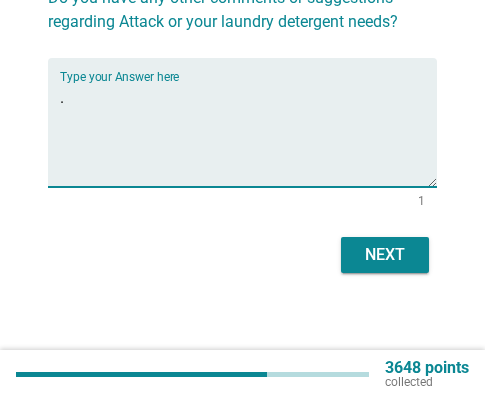 scroll, scrollTop: 176, scrollLeft: 0, axis: vertical 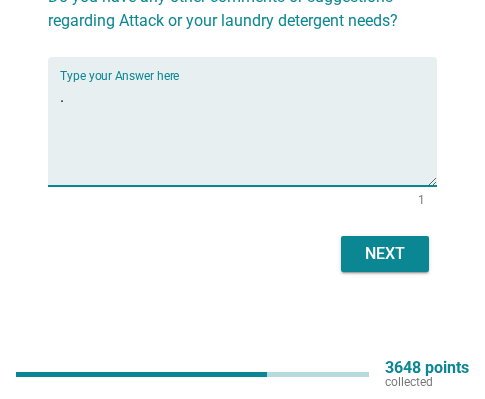 type on "." 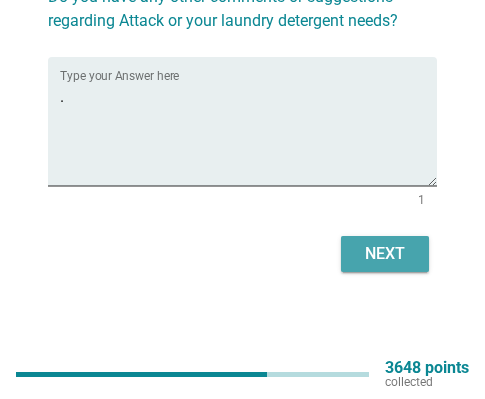 click on "Next" at bounding box center (385, 254) 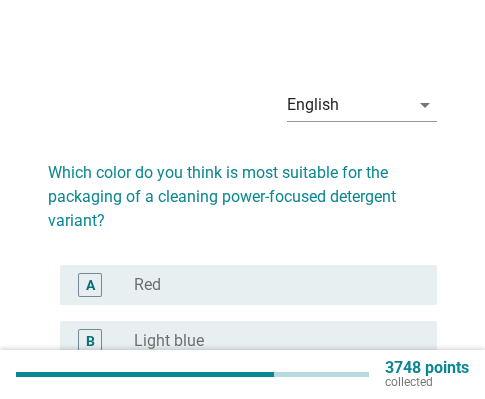 scroll, scrollTop: 100, scrollLeft: 0, axis: vertical 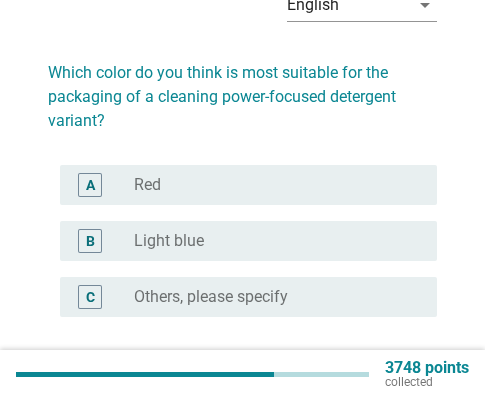 click on "radio_button_unchecked Light blue" at bounding box center (269, 241) 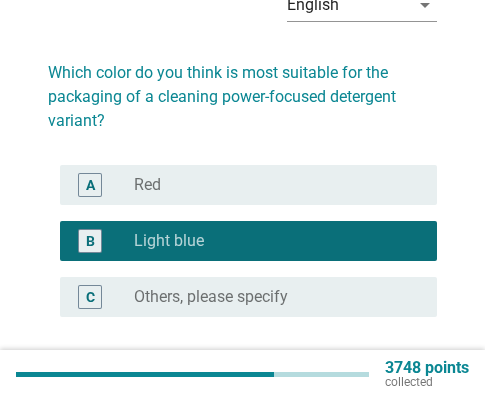 scroll, scrollTop: 235, scrollLeft: 0, axis: vertical 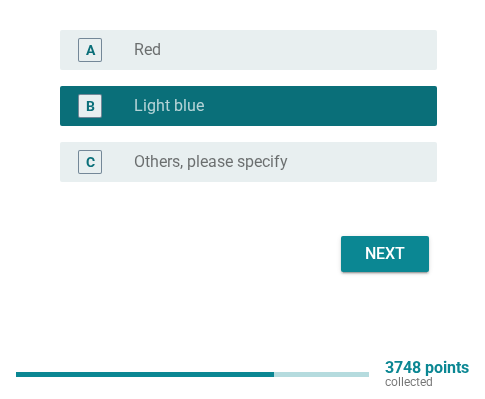click on "Next" at bounding box center [385, 254] 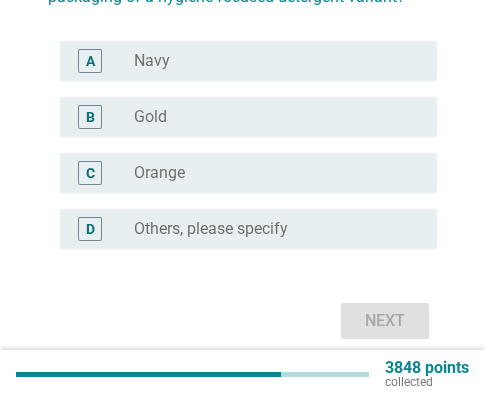 scroll, scrollTop: 100, scrollLeft: 0, axis: vertical 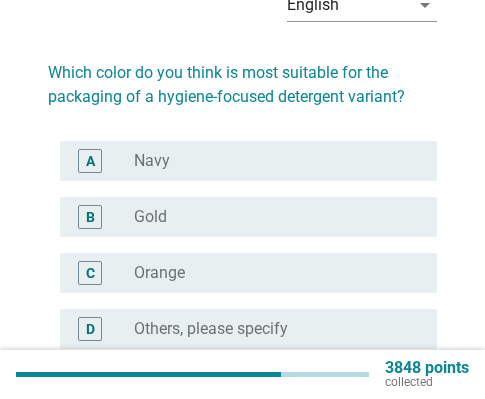 click on "radio_button_unchecked Navy" at bounding box center [269, 161] 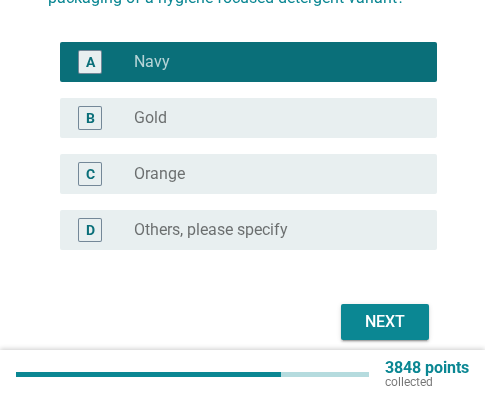 scroll, scrollTop: 267, scrollLeft: 0, axis: vertical 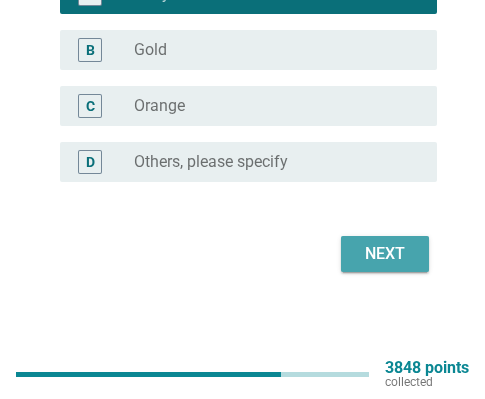 click on "Next" at bounding box center (385, 254) 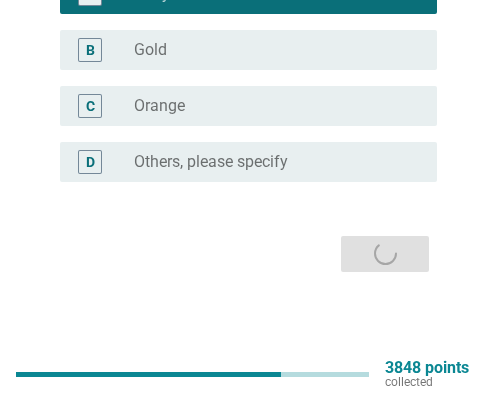 scroll, scrollTop: 0, scrollLeft: 0, axis: both 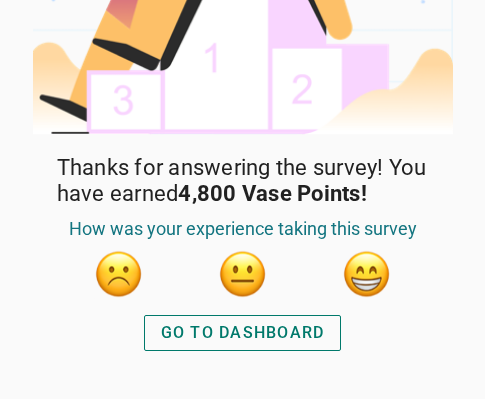 click at bounding box center [367, 274] 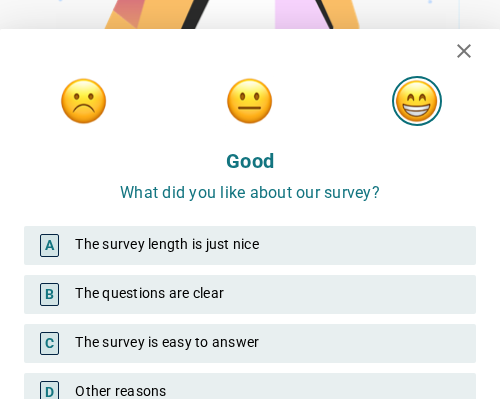 click on "A
The survey length is just nice" at bounding box center (250, 245) 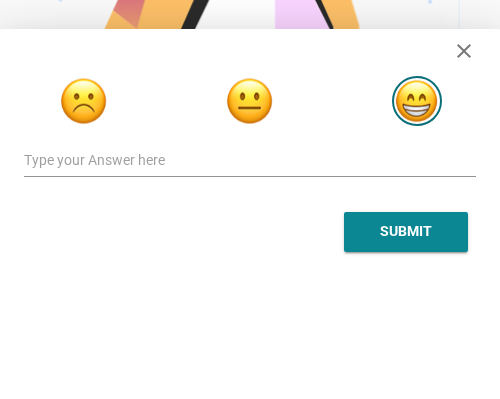 scroll, scrollTop: 337, scrollLeft: 0, axis: vertical 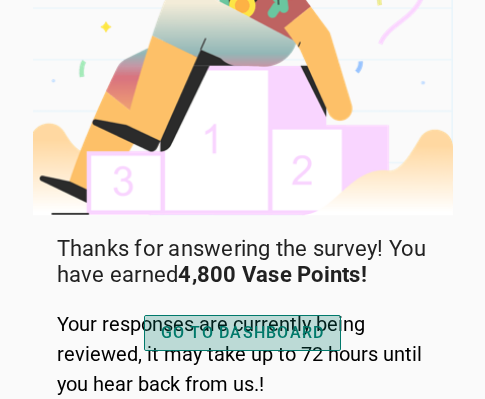 click on "GO TO DASHBOARD" at bounding box center (243, 333) 